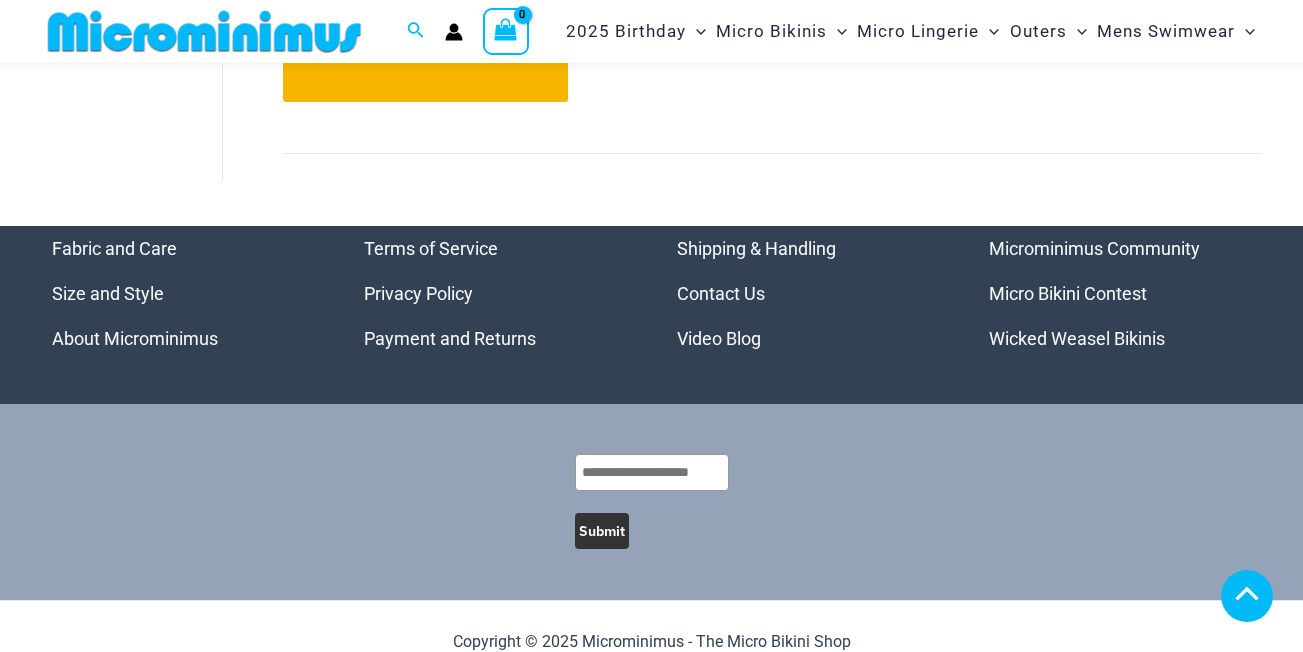 scroll, scrollTop: 2978, scrollLeft: 0, axis: vertical 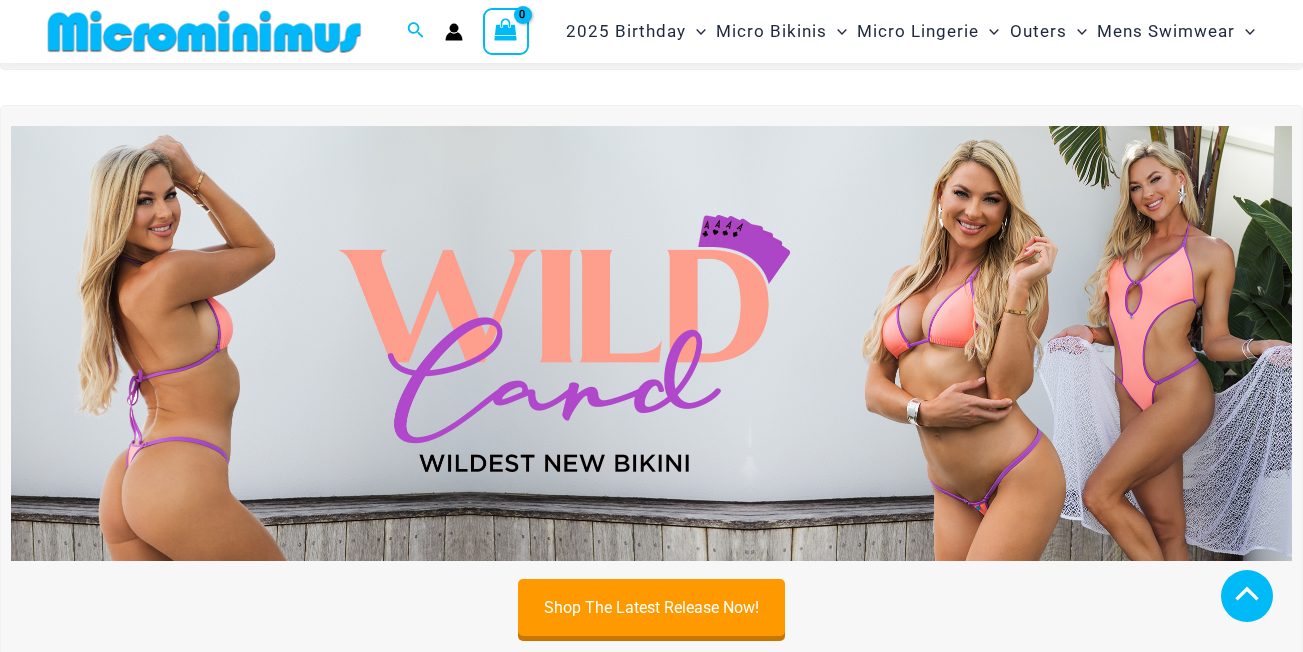 drag, startPoint x: 249, startPoint y: 314, endPoint x: 281, endPoint y: 283, distance: 44.553337 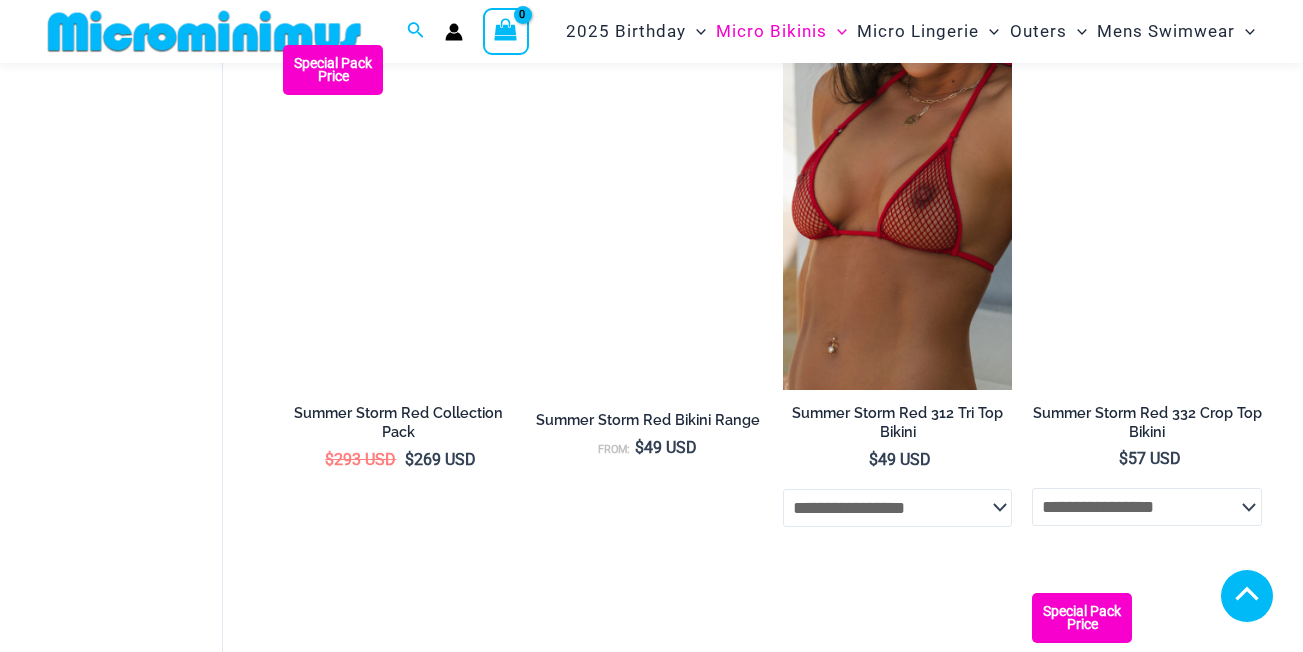 scroll, scrollTop: 3392, scrollLeft: 0, axis: vertical 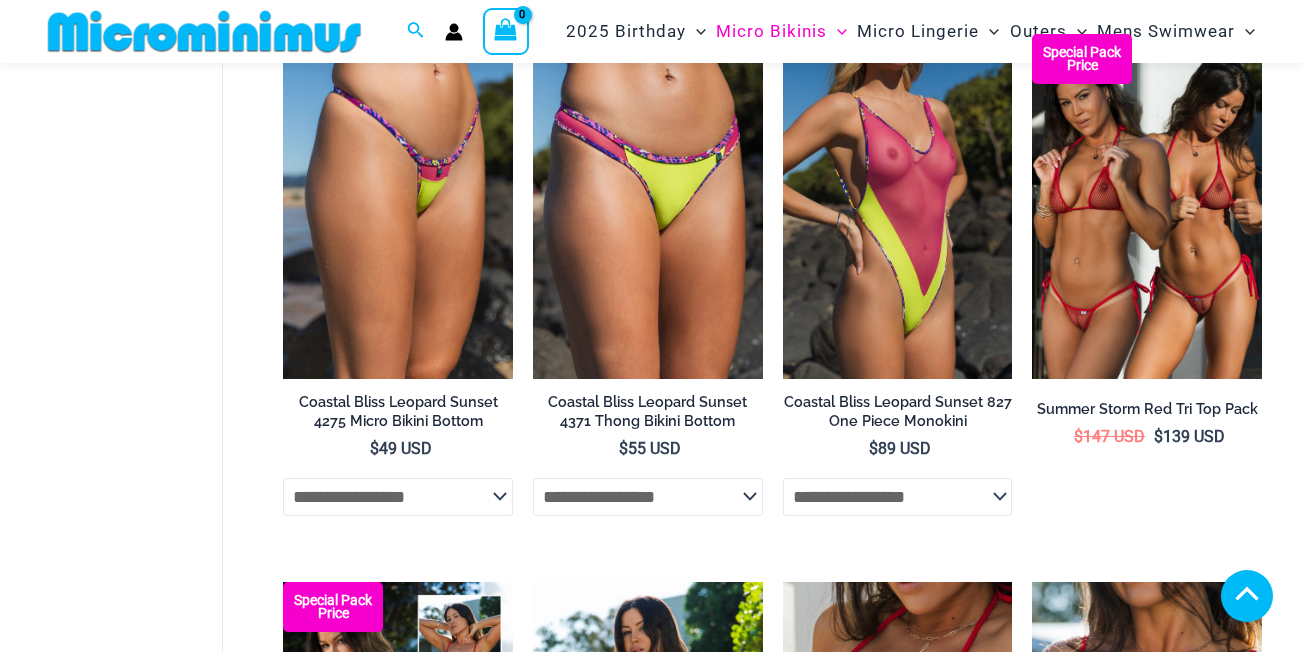 click on "16" at bounding box center (684, 1720) 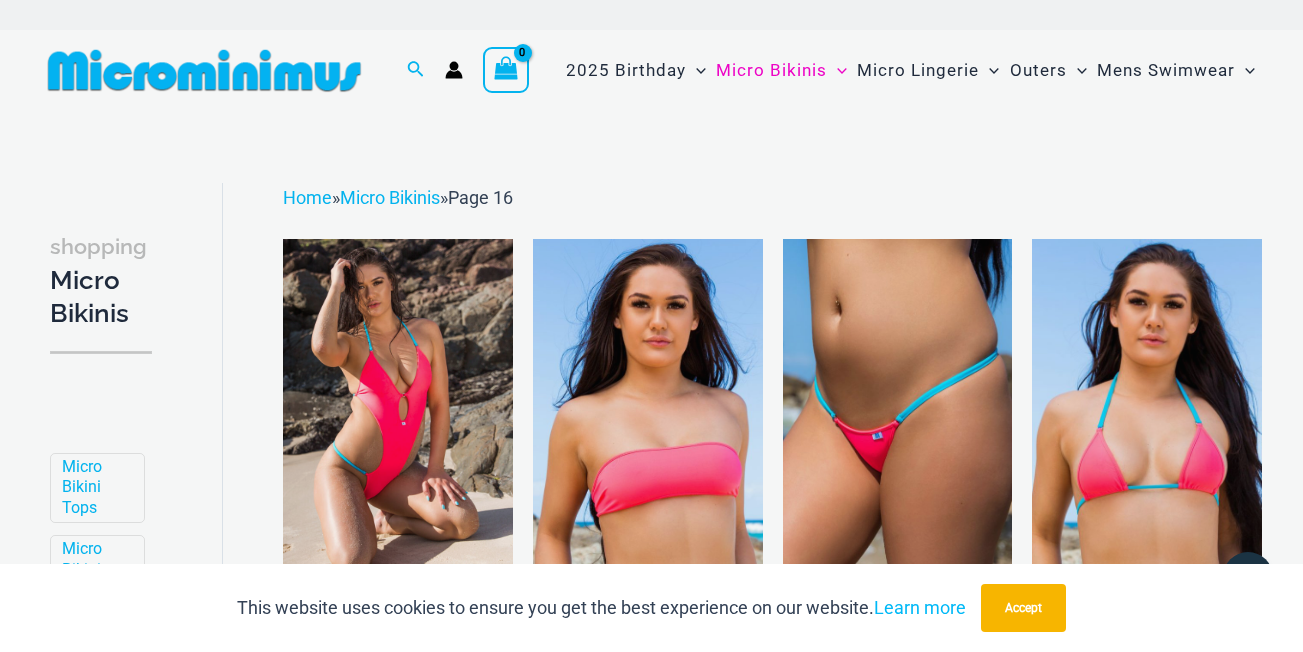 scroll, scrollTop: 0, scrollLeft: 0, axis: both 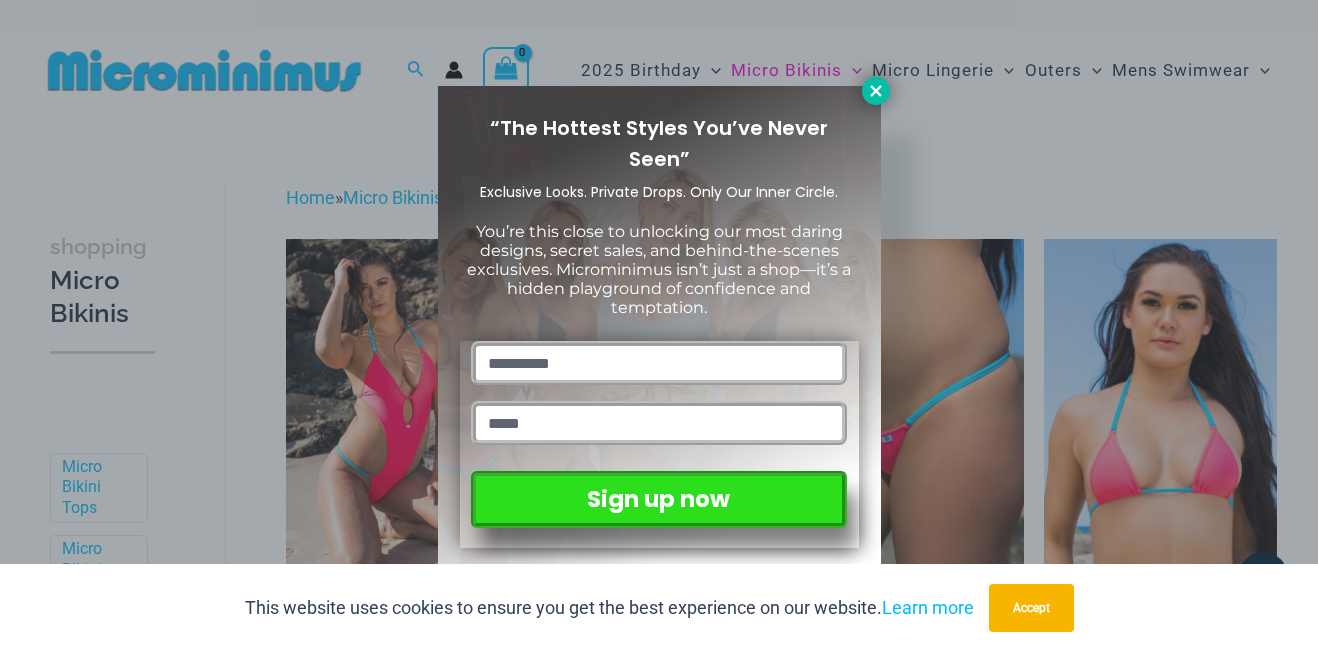 click 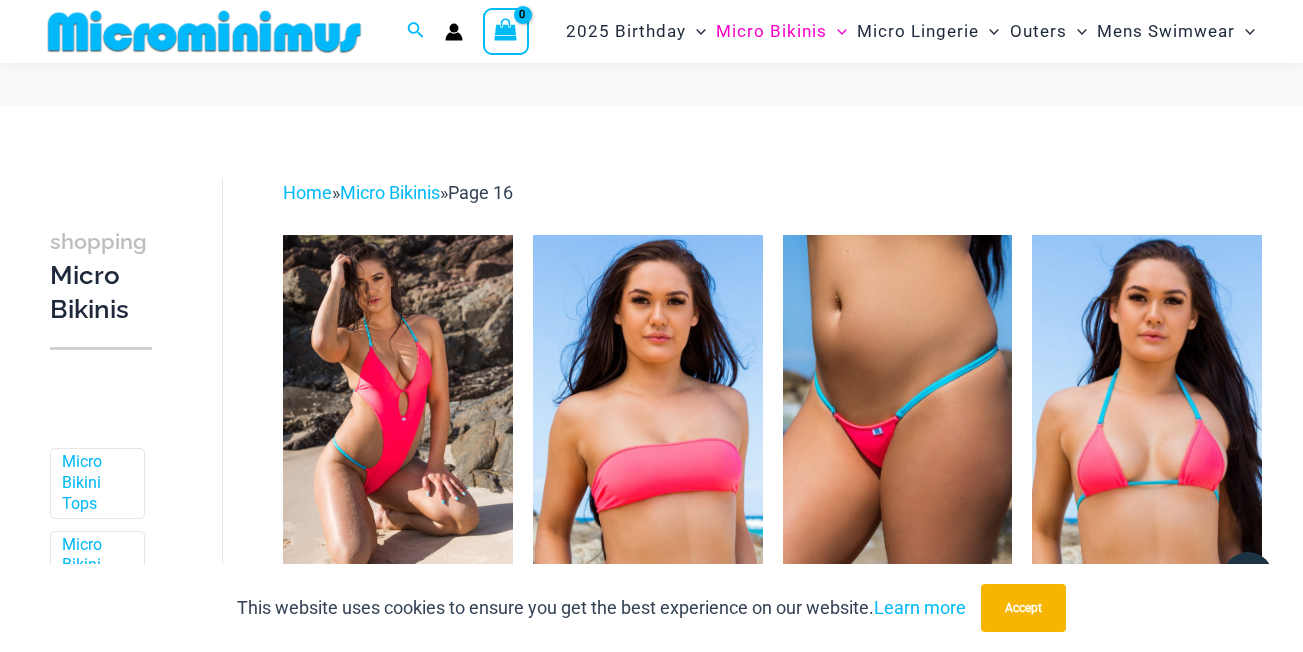 scroll, scrollTop: 381, scrollLeft: 0, axis: vertical 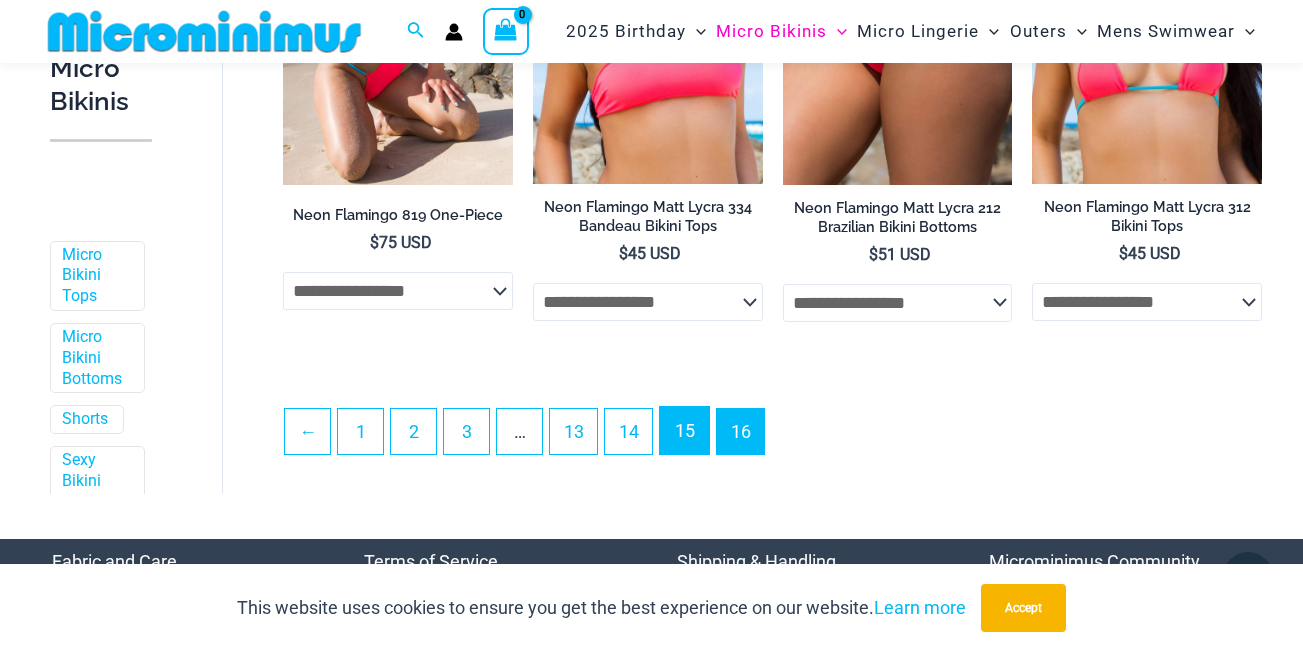 click on "15" at bounding box center [684, 430] 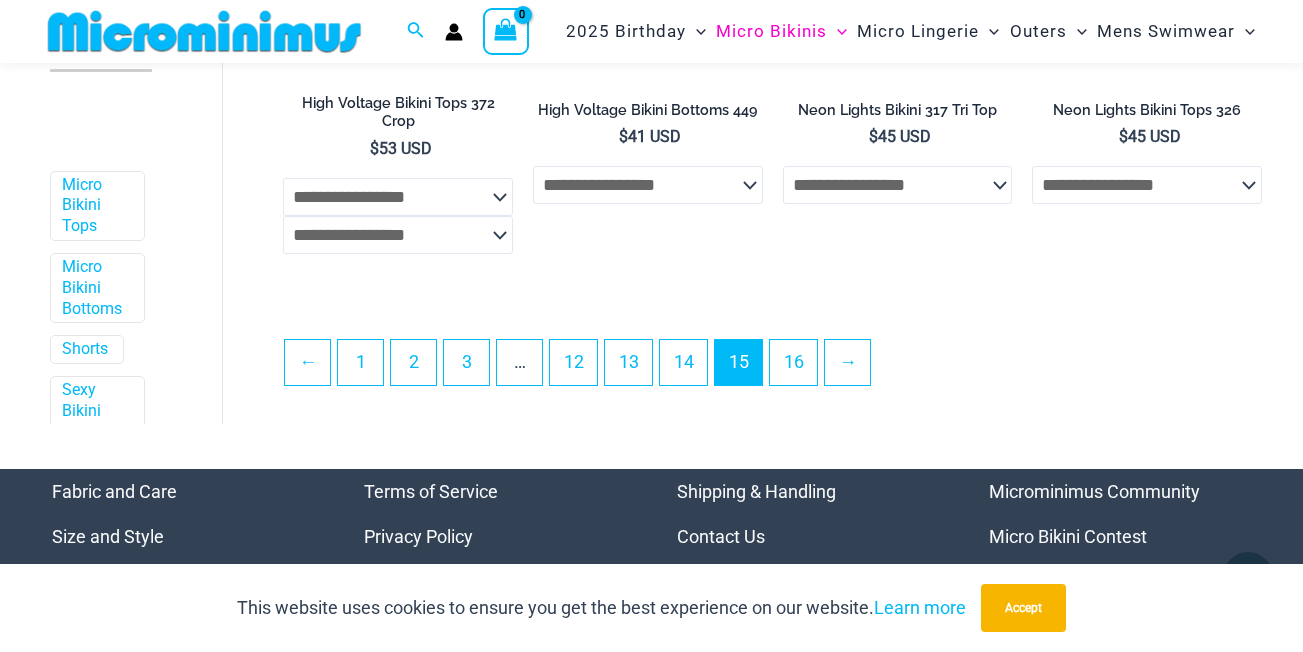 scroll, scrollTop: 4382, scrollLeft: 0, axis: vertical 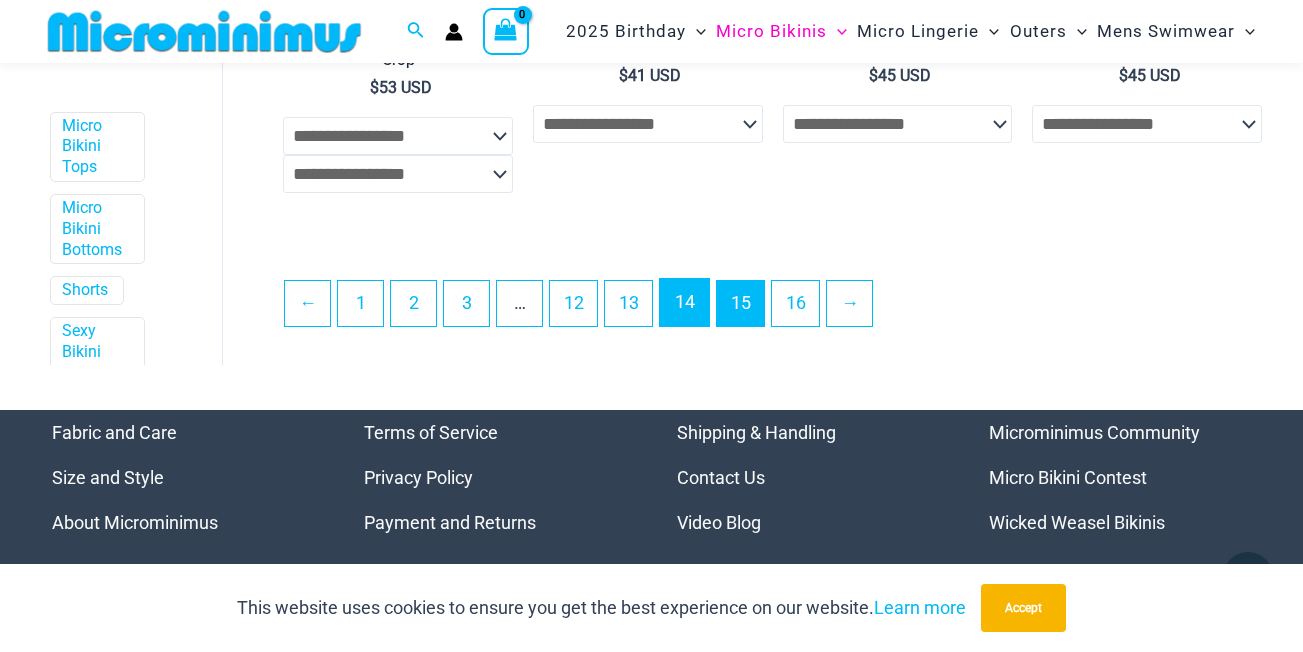 click on "14" at bounding box center [684, 302] 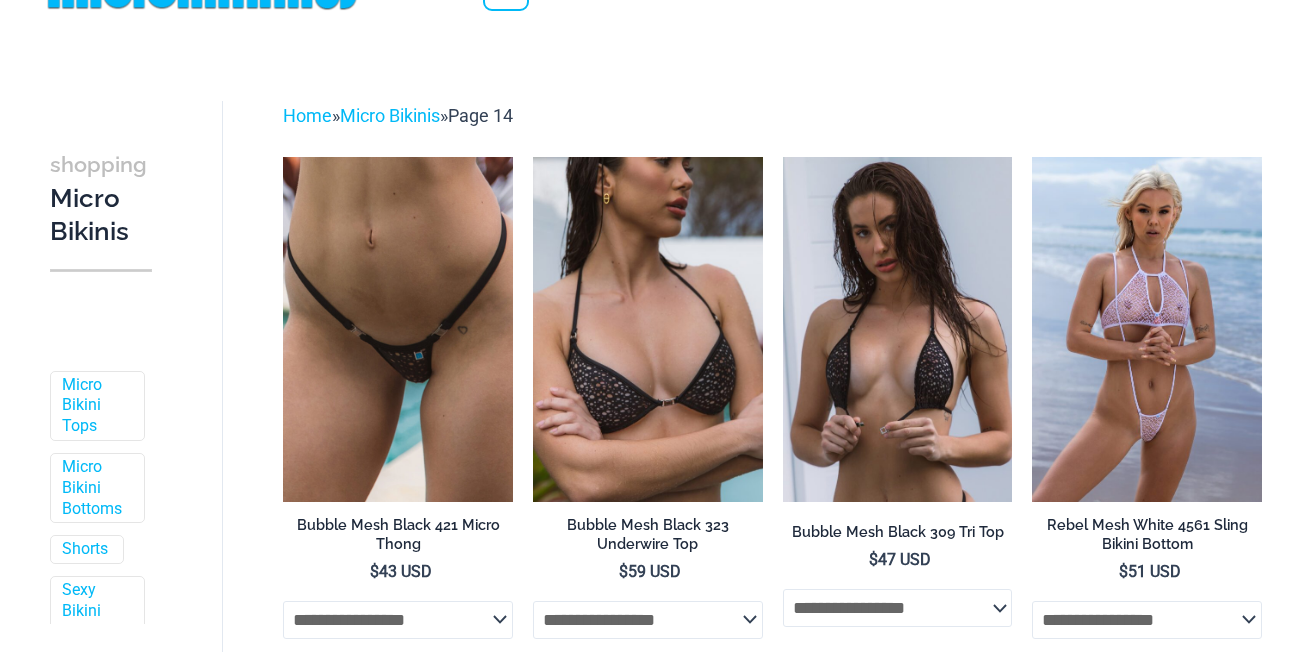 scroll, scrollTop: 0, scrollLeft: 0, axis: both 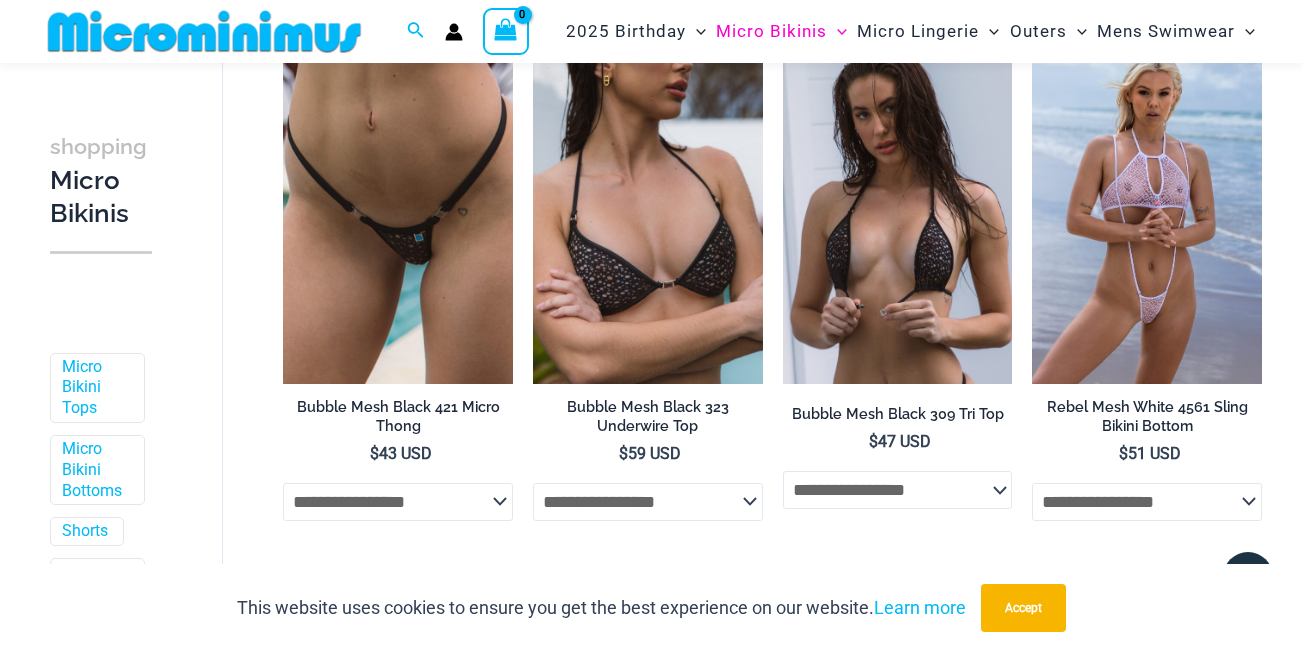 click at bounding box center [398, 211] 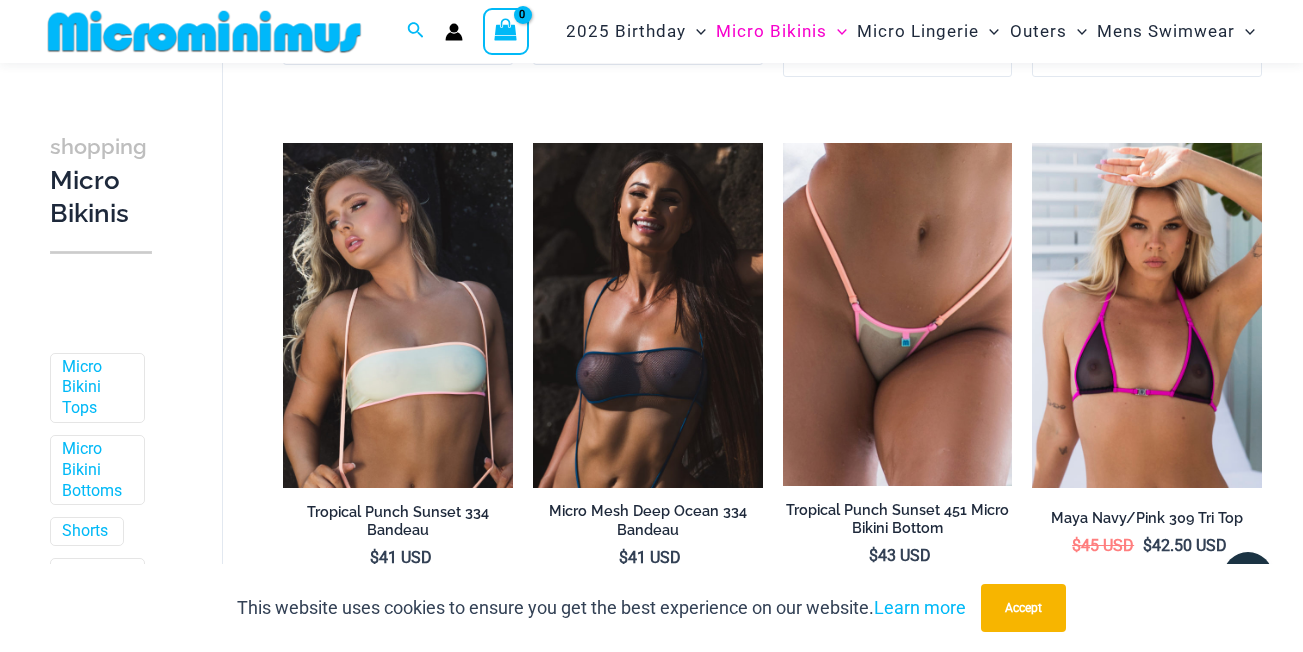 scroll, scrollTop: 3482, scrollLeft: 0, axis: vertical 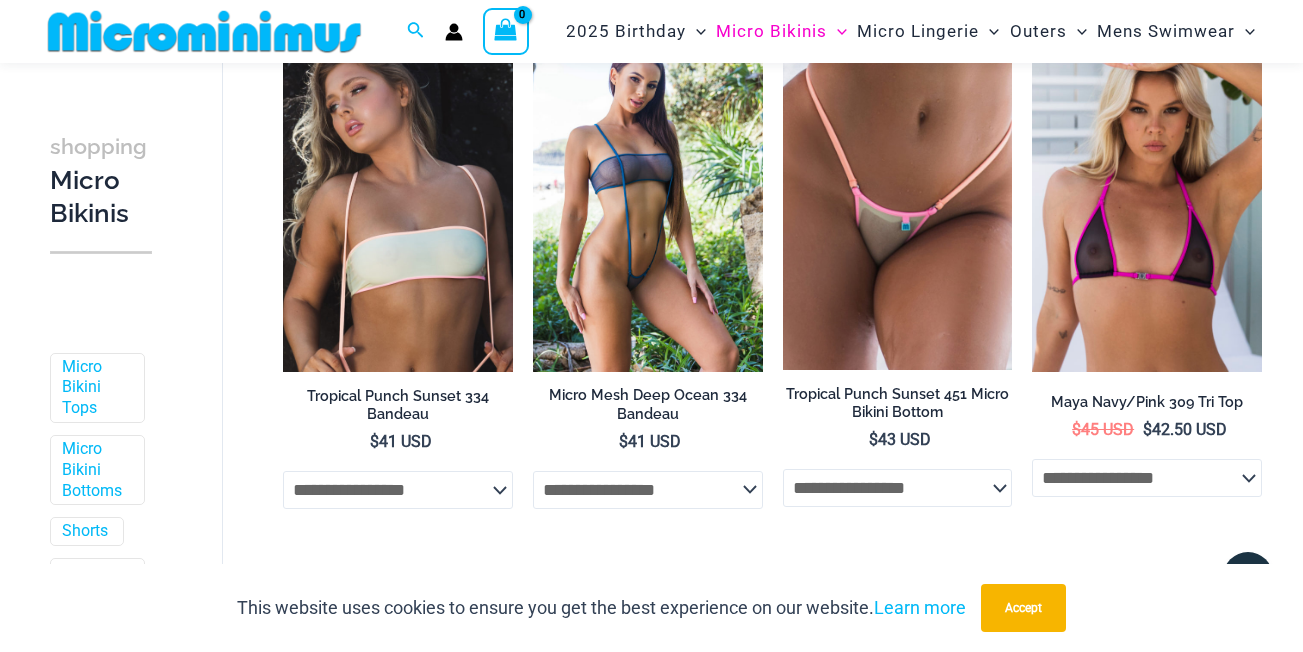 click at bounding box center (648, 199) 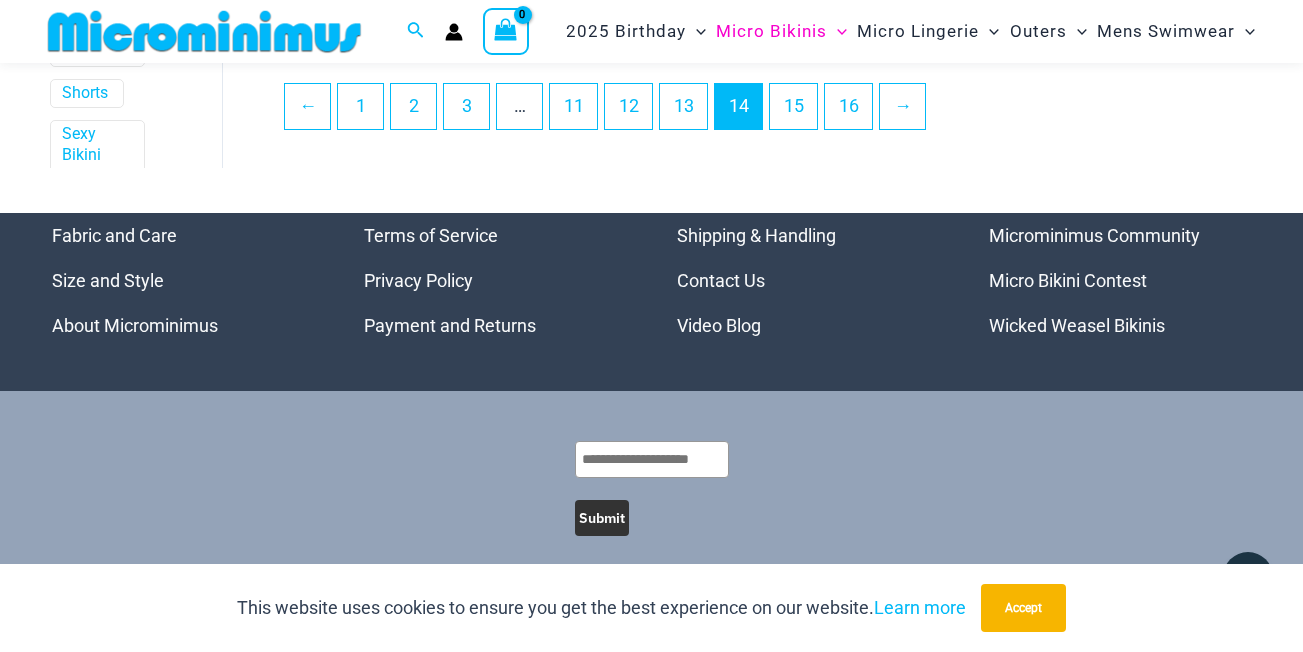 scroll, scrollTop: 4553, scrollLeft: 0, axis: vertical 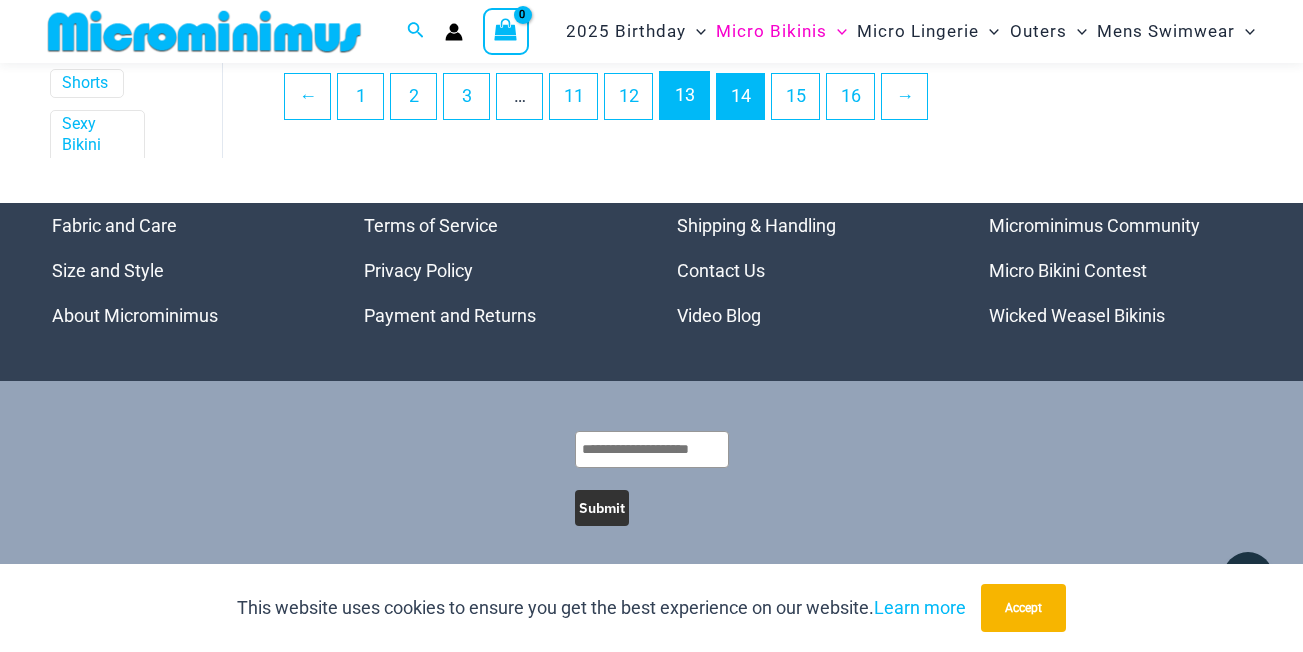 click on "13" at bounding box center (684, 95) 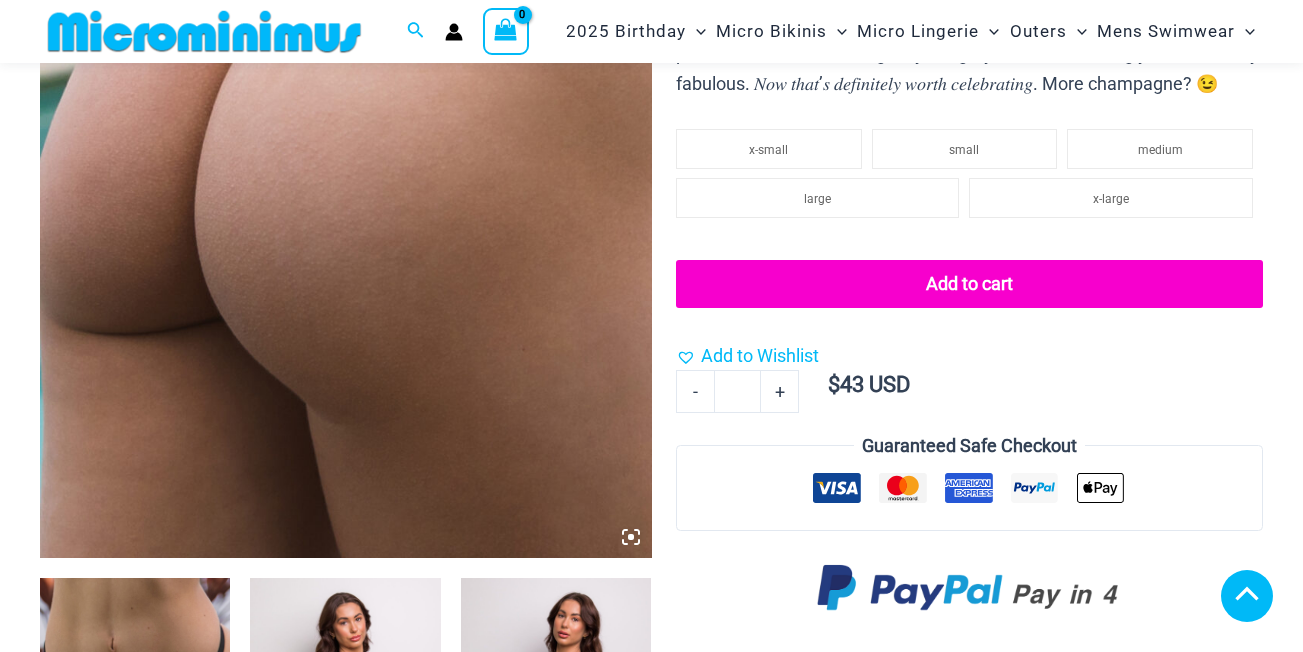 scroll, scrollTop: 900, scrollLeft: 0, axis: vertical 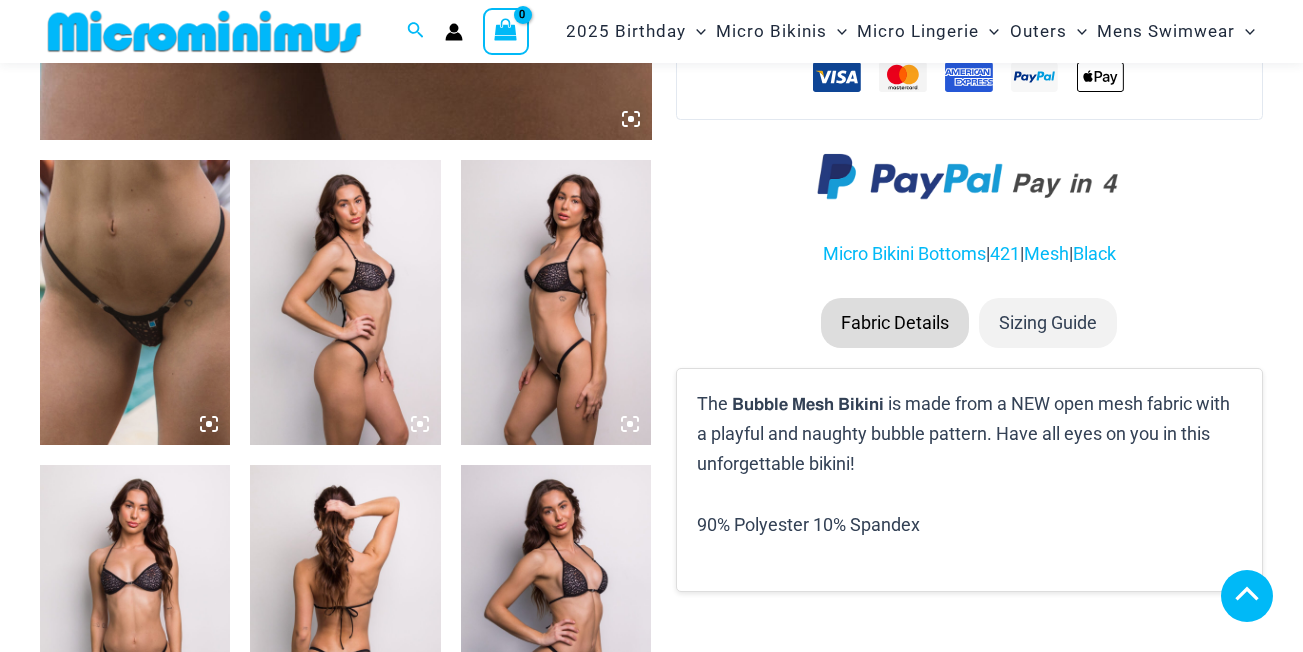 click 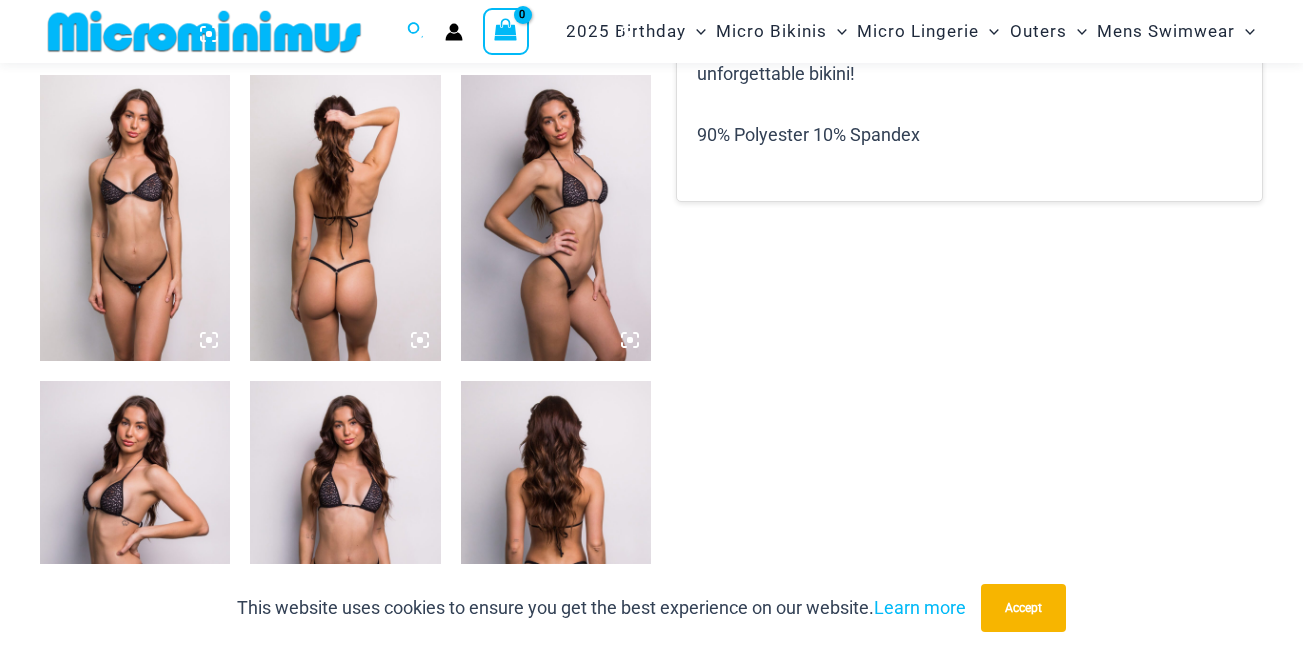 scroll, scrollTop: 1300, scrollLeft: 0, axis: vertical 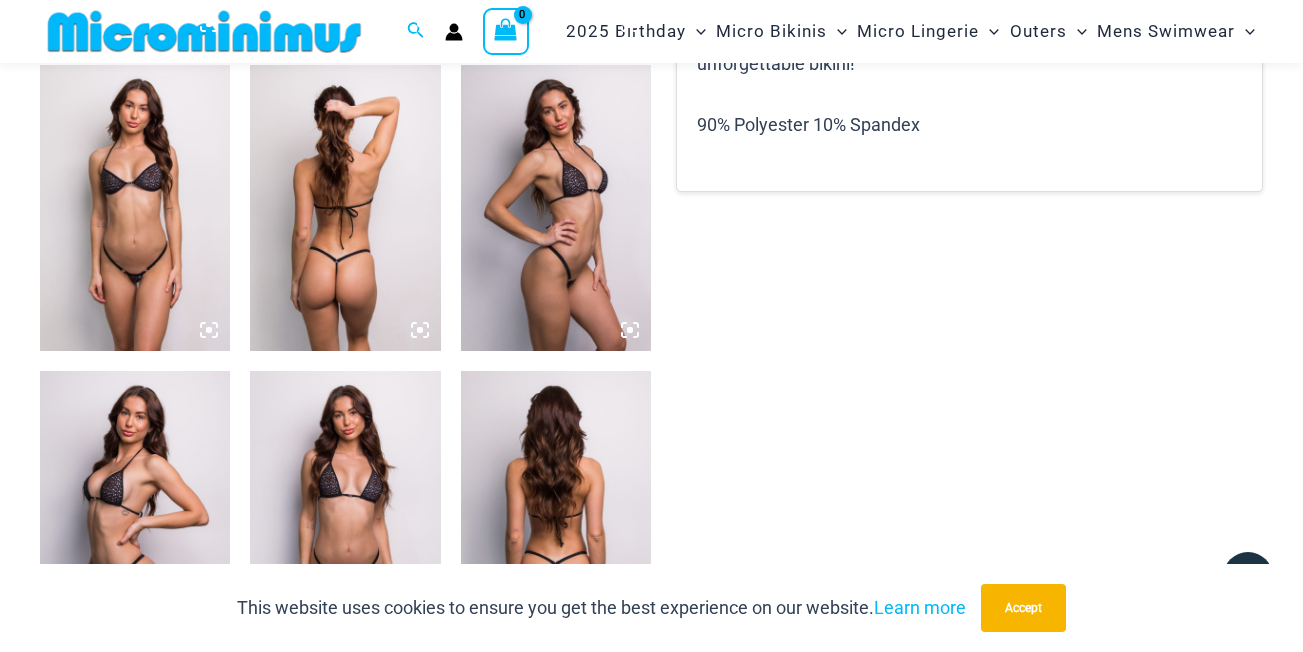 click at bounding box center [345, 208] 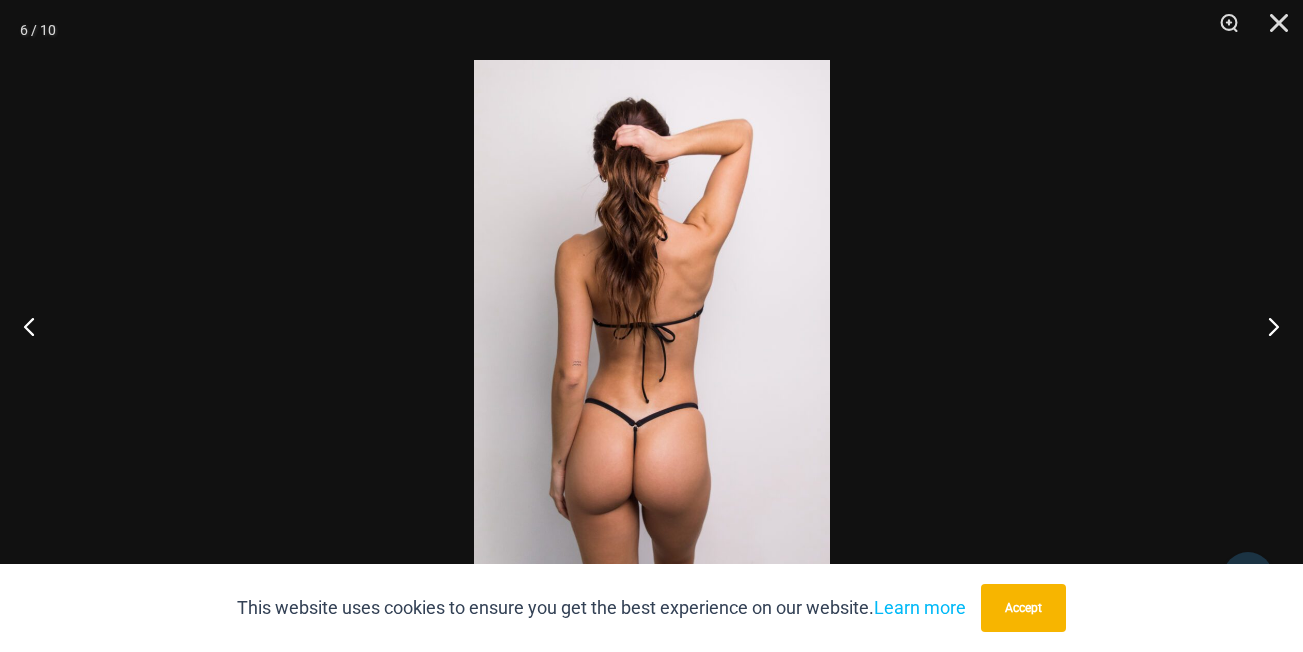 click at bounding box center (652, 326) 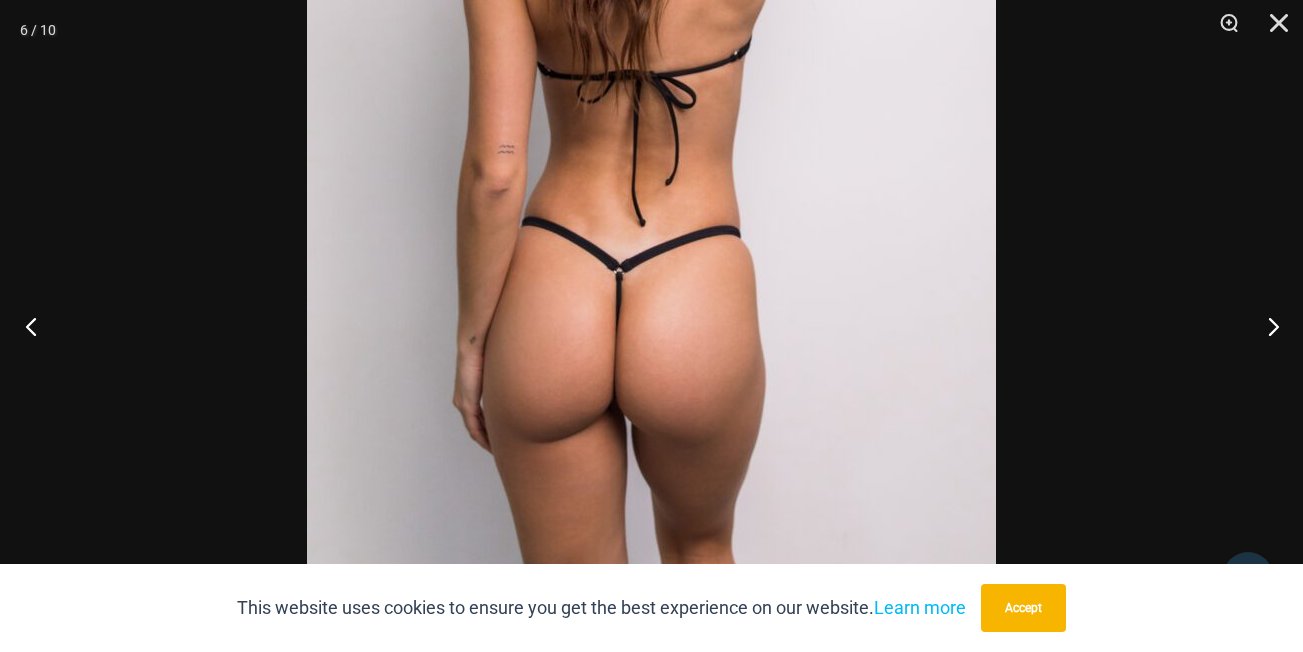 click at bounding box center [37, 326] 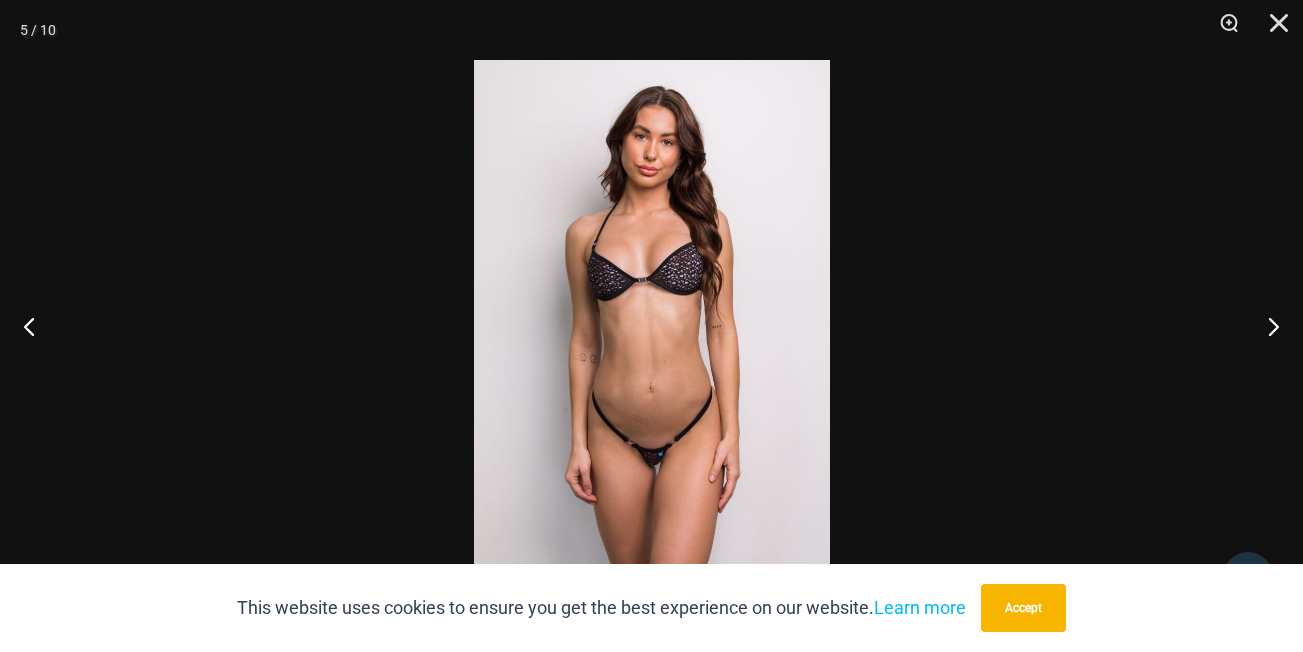 click at bounding box center (652, 326) 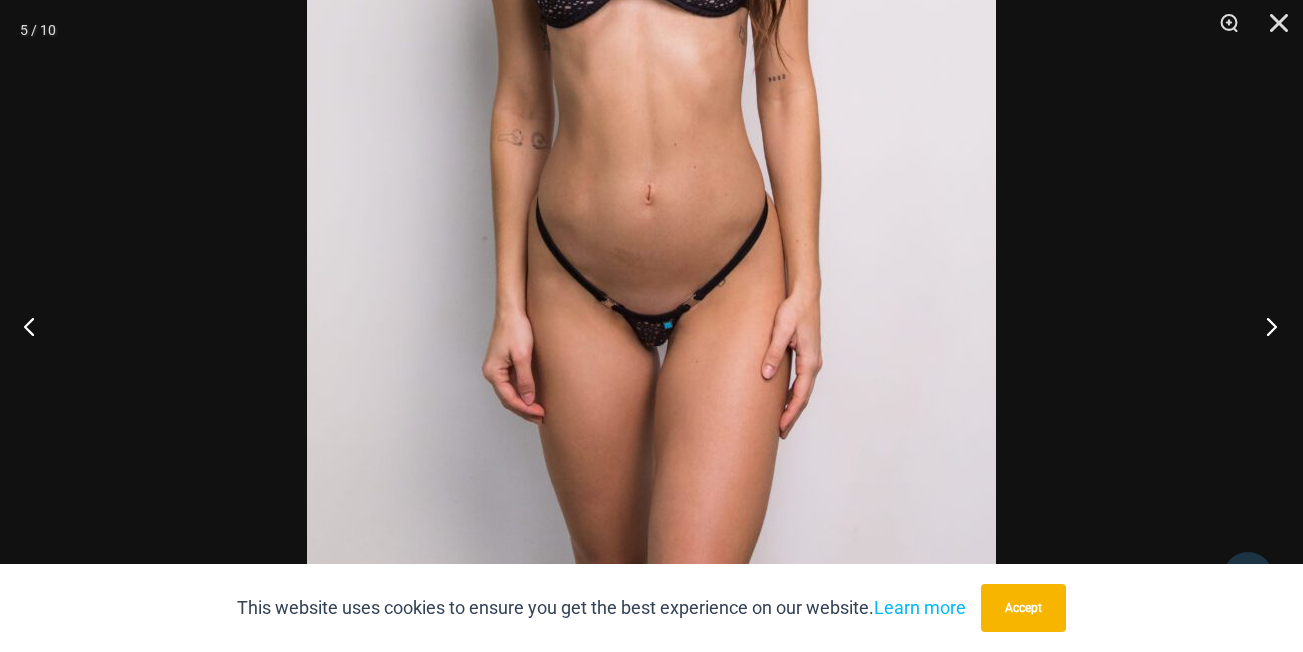 click at bounding box center [1265, 326] 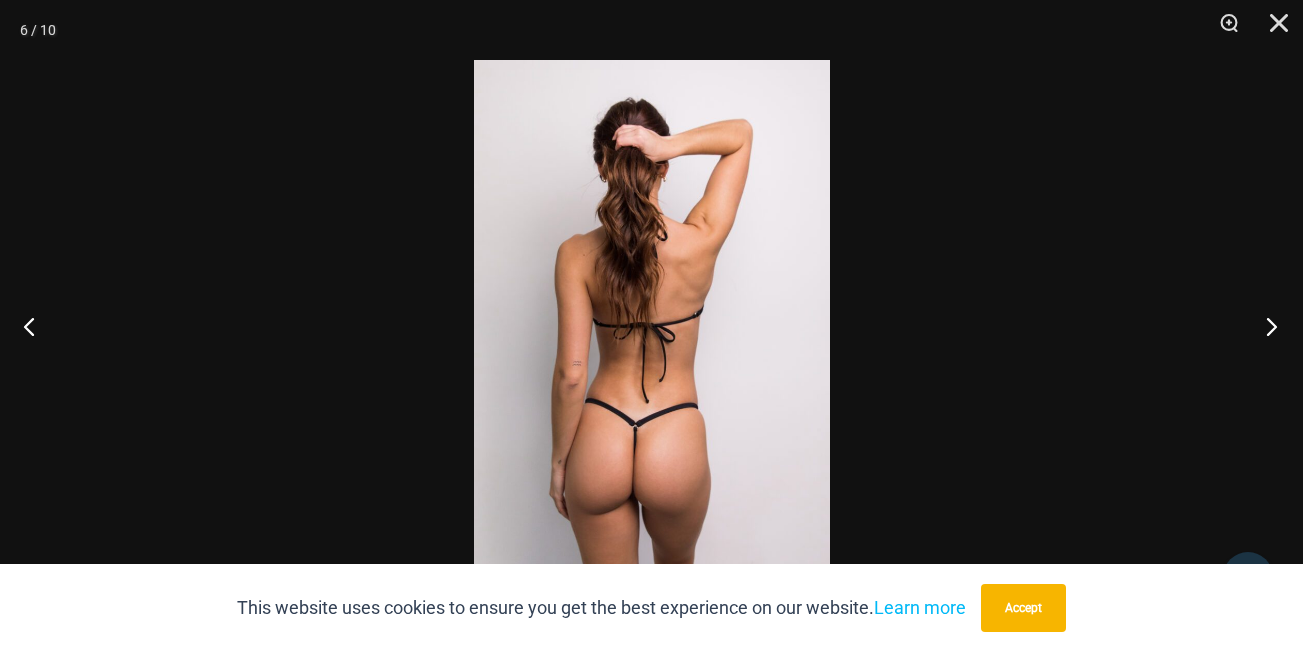 click at bounding box center [1265, 326] 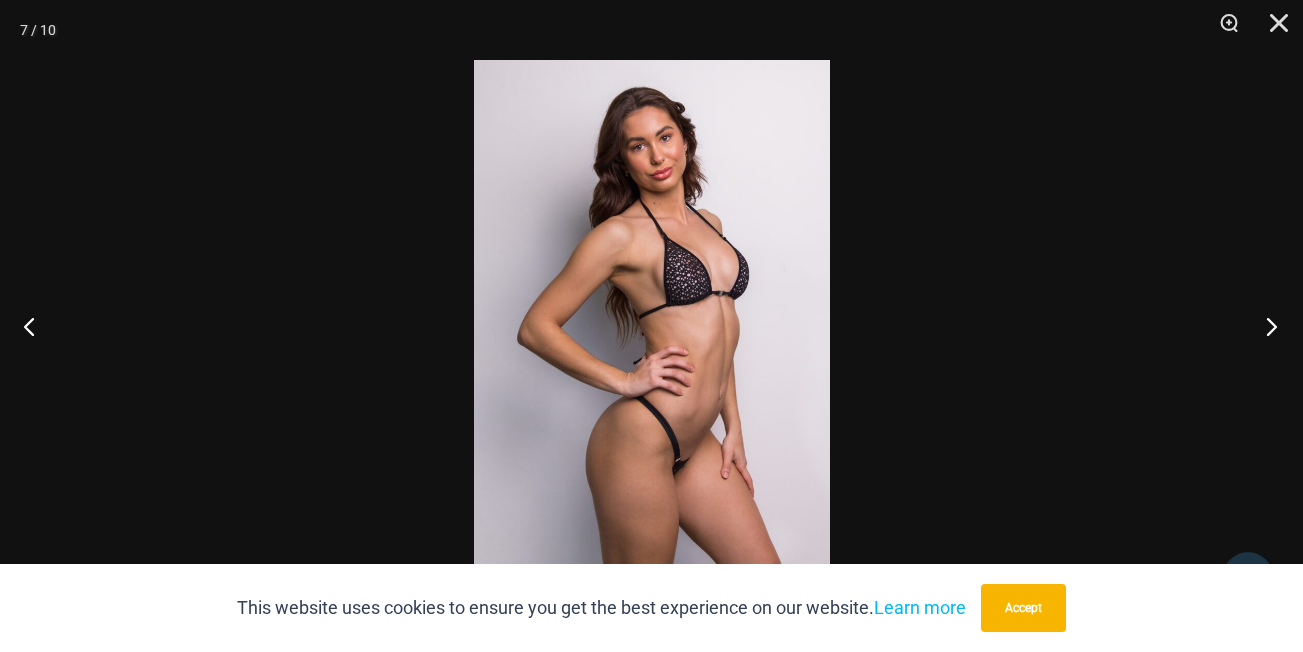 click at bounding box center (1265, 326) 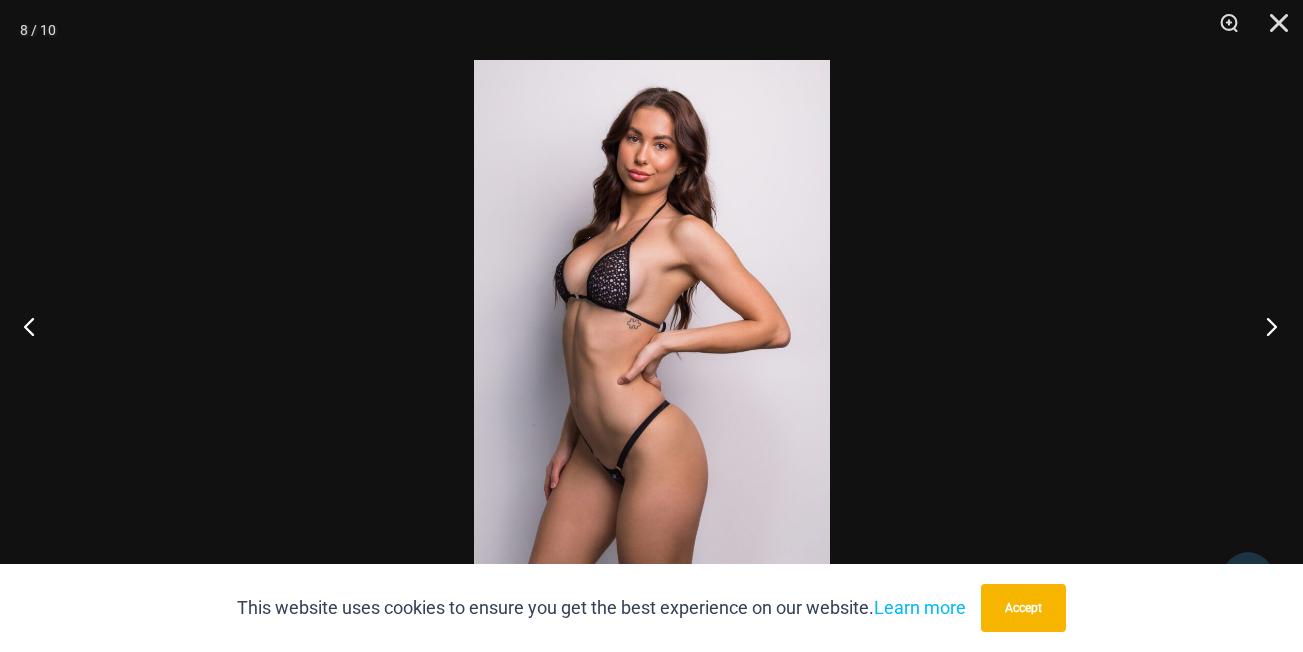 click at bounding box center (1265, 326) 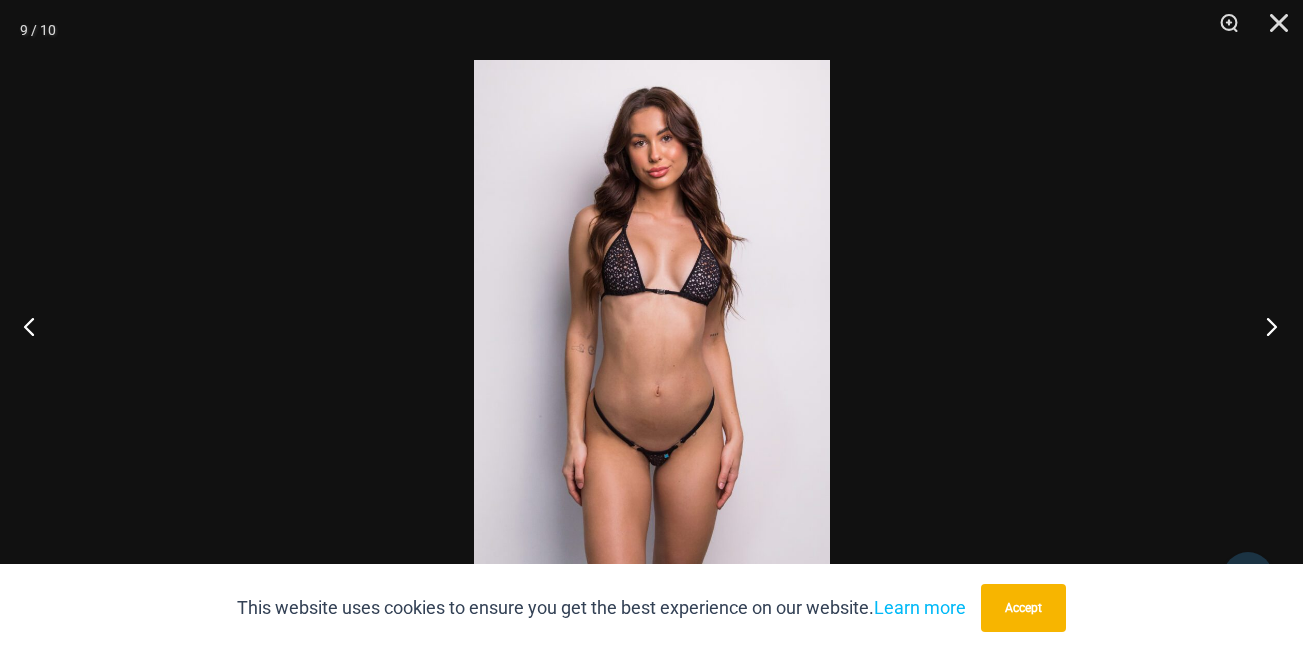 click at bounding box center (1265, 326) 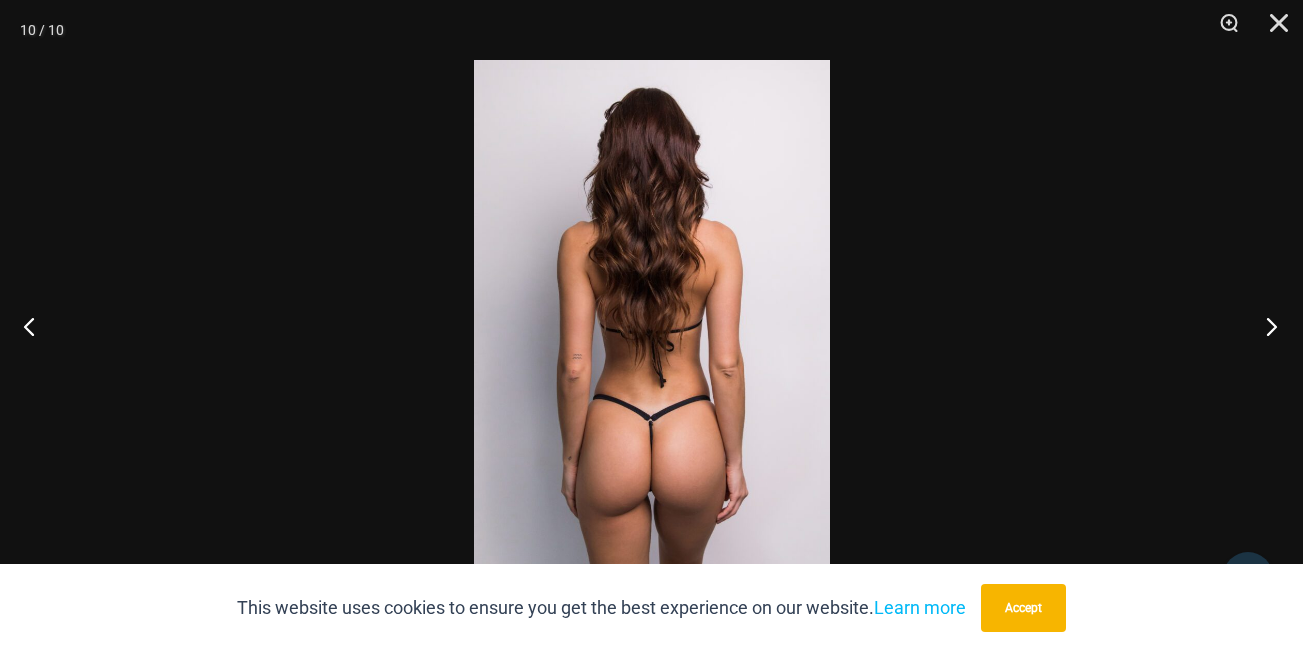 click at bounding box center (1265, 326) 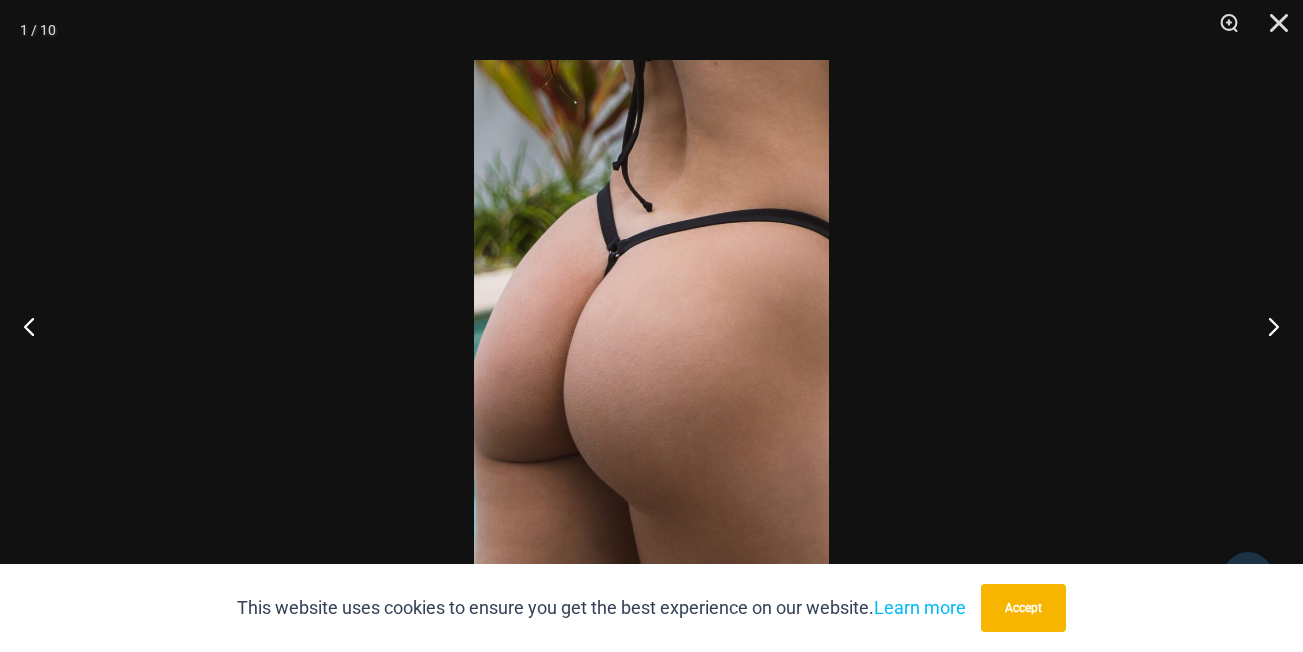 click at bounding box center (651, 326) 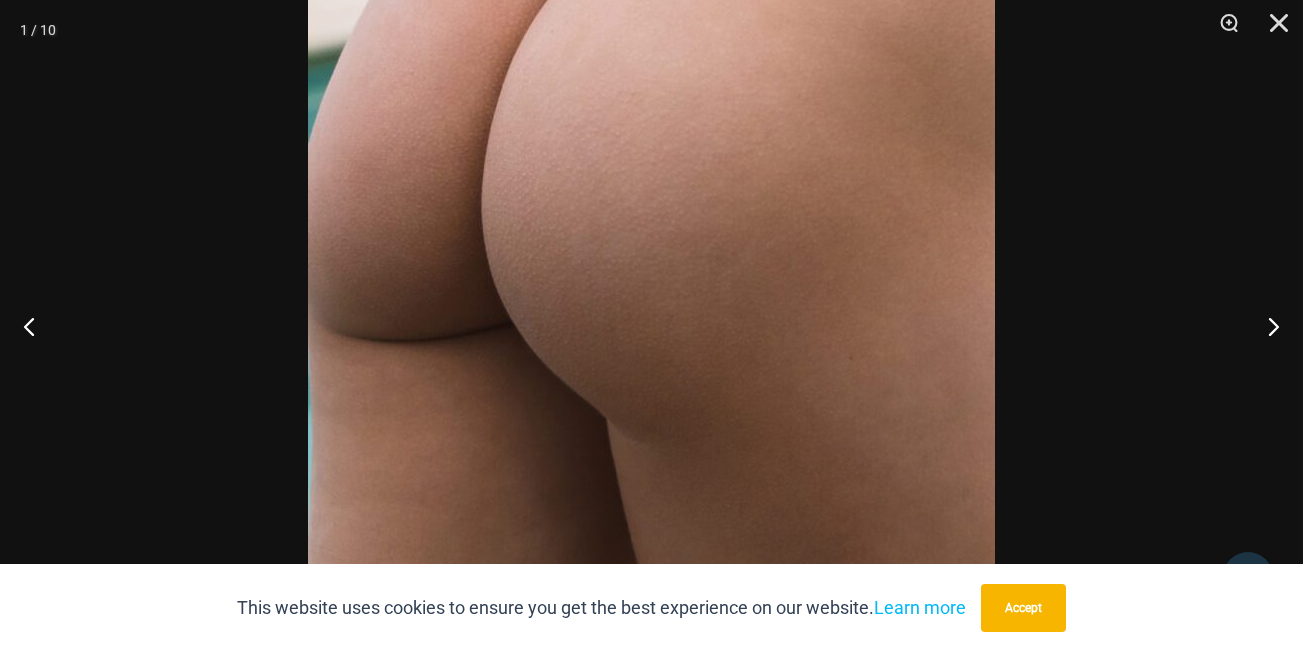 click at bounding box center (651, 77) 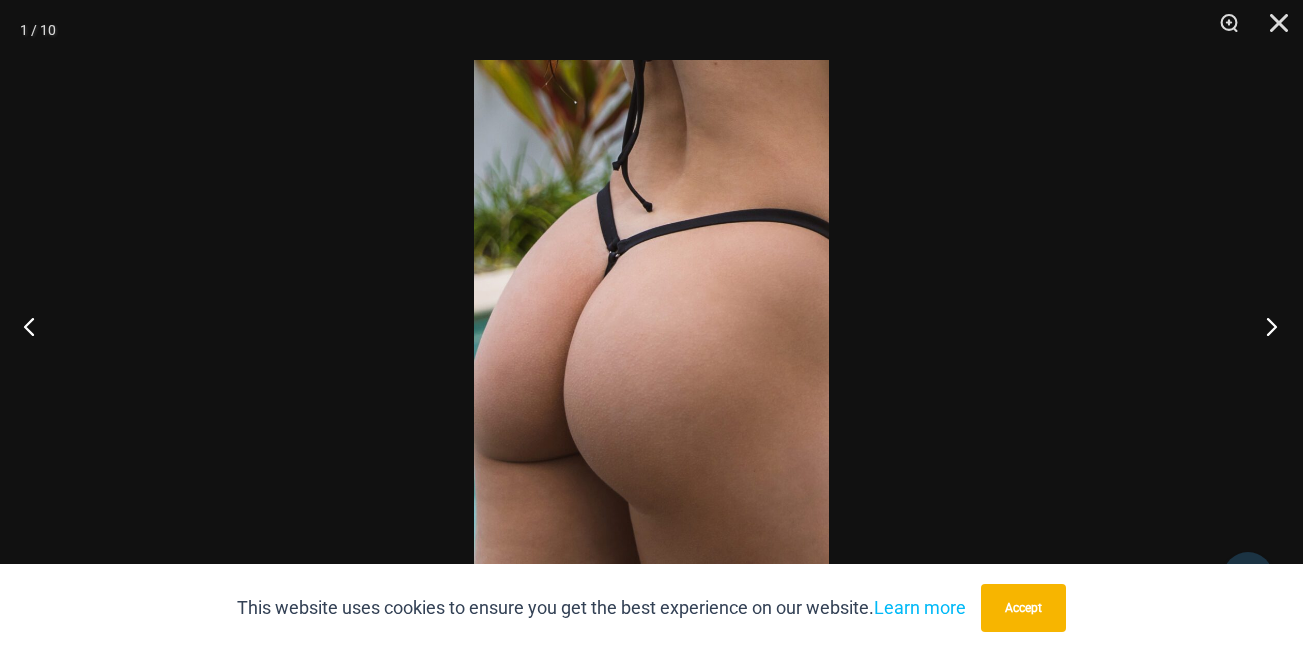 click at bounding box center (1265, 326) 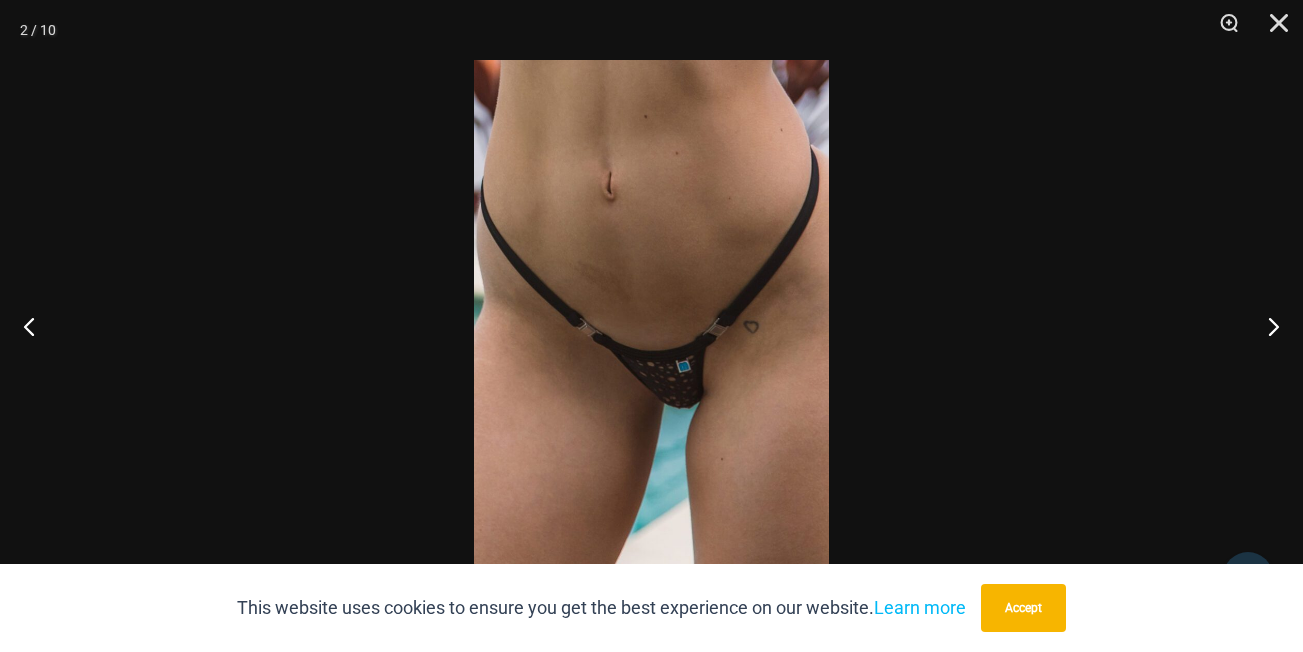 click at bounding box center [651, 326] 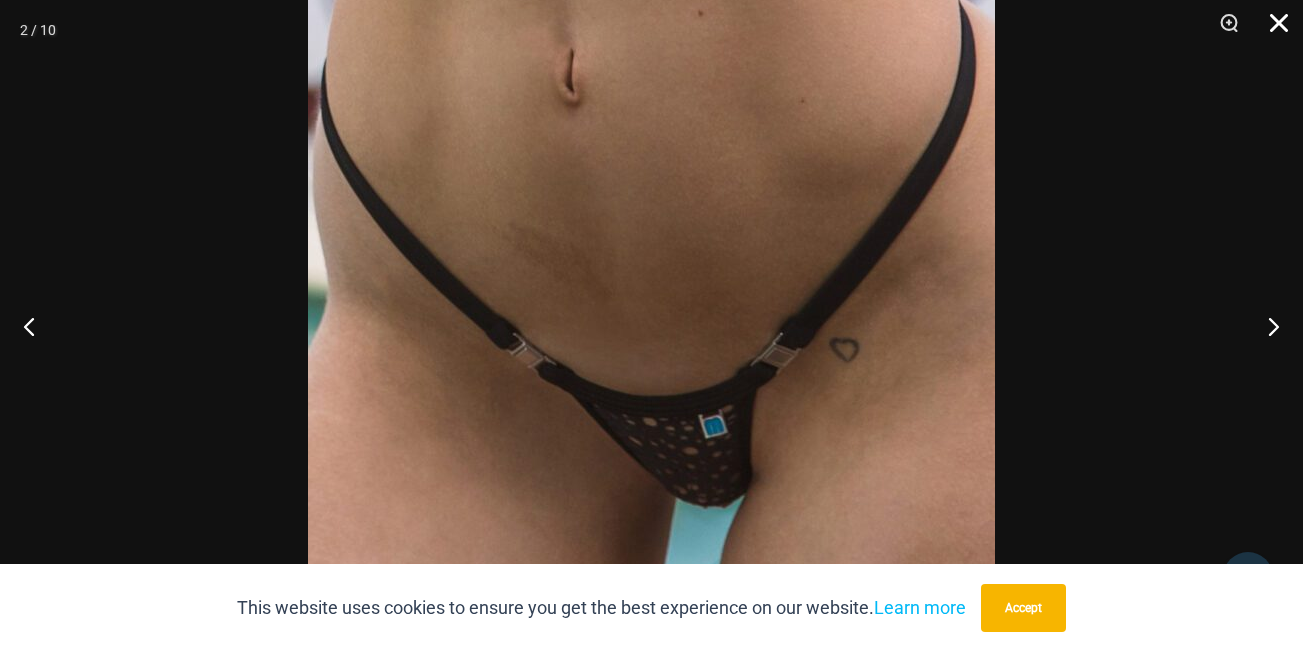 click at bounding box center [1272, 30] 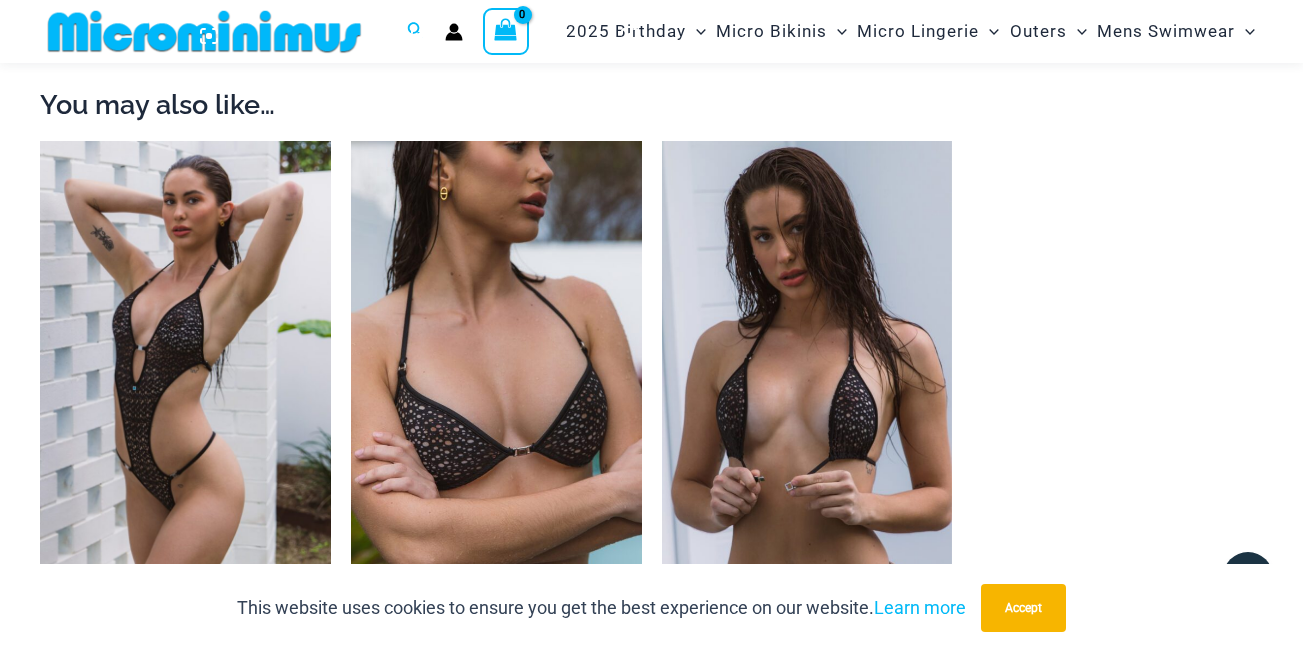 scroll, scrollTop: 2000, scrollLeft: 0, axis: vertical 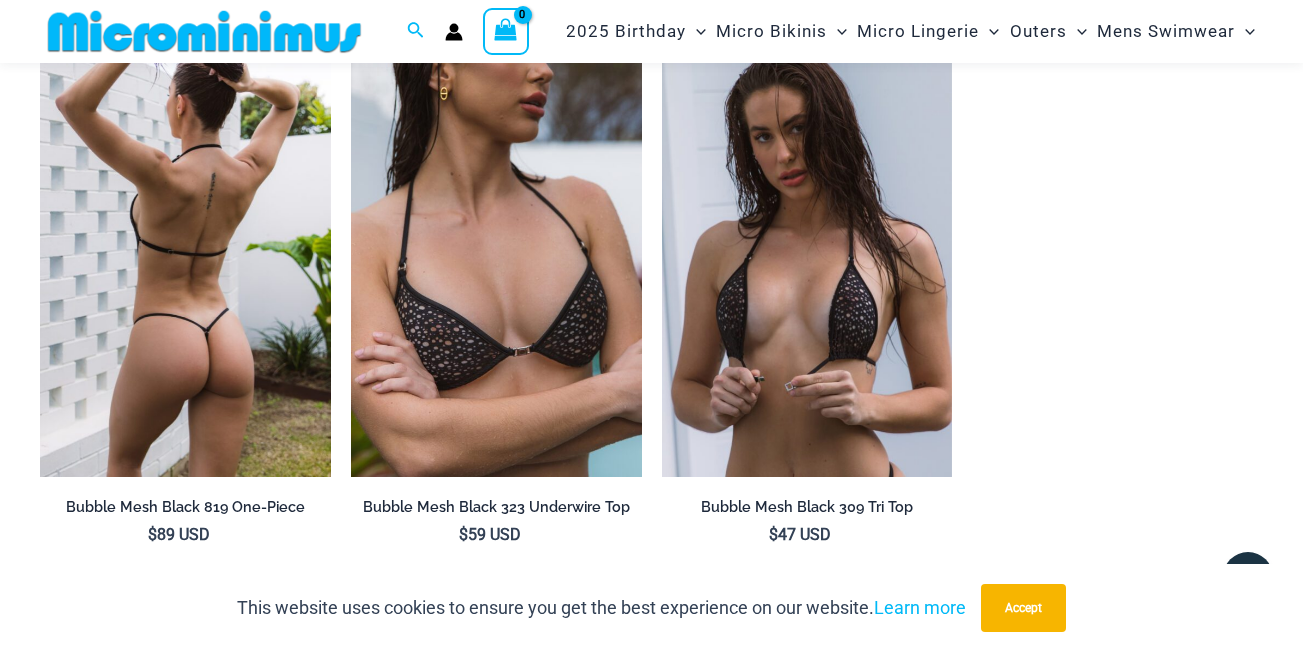 click at bounding box center [185, 259] 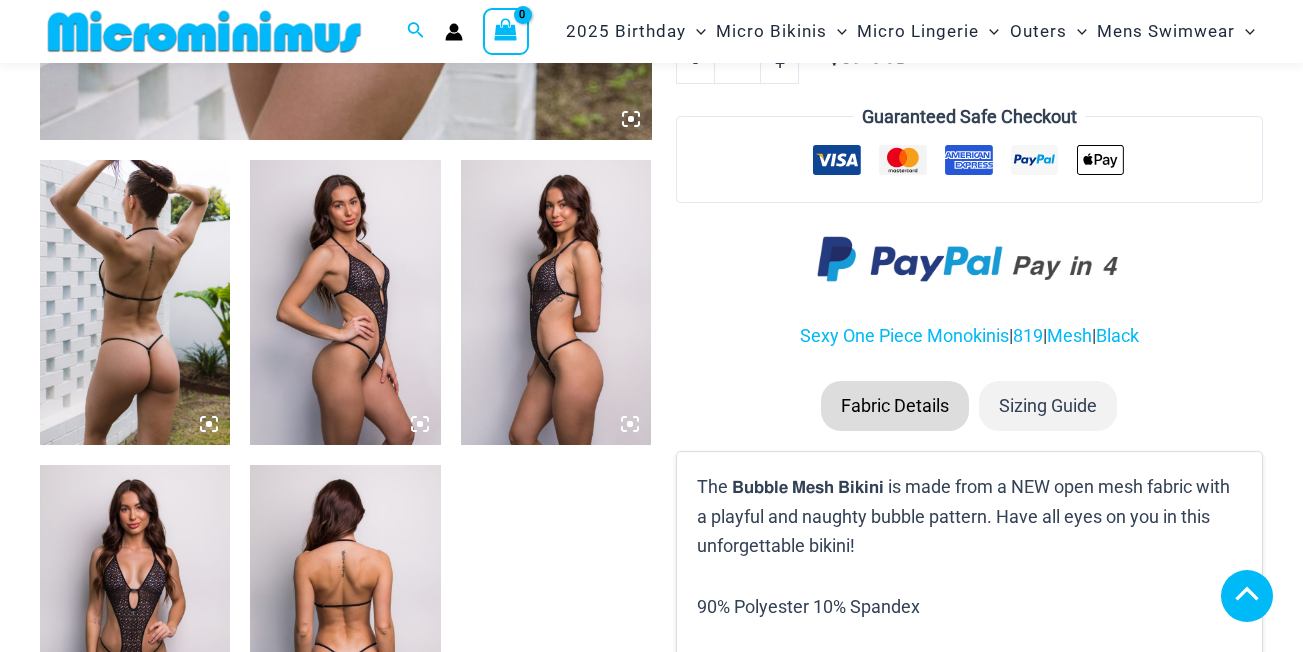 scroll, scrollTop: 1082, scrollLeft: 0, axis: vertical 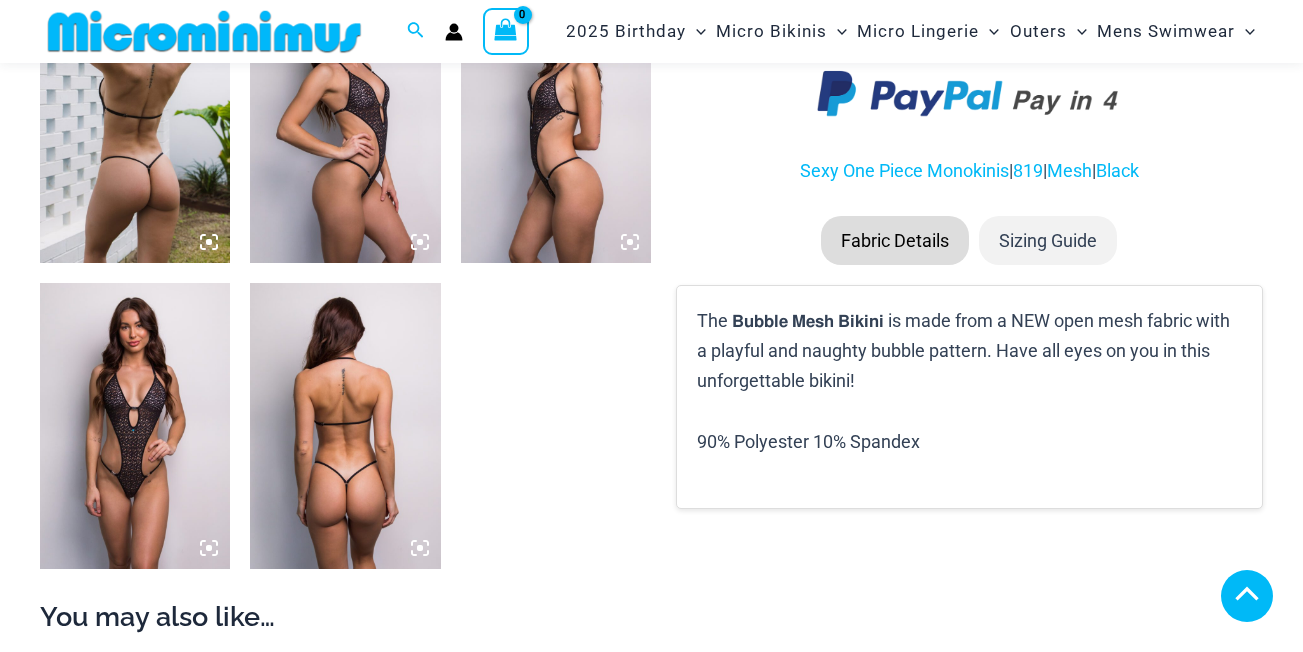 click at bounding box center [135, 121] 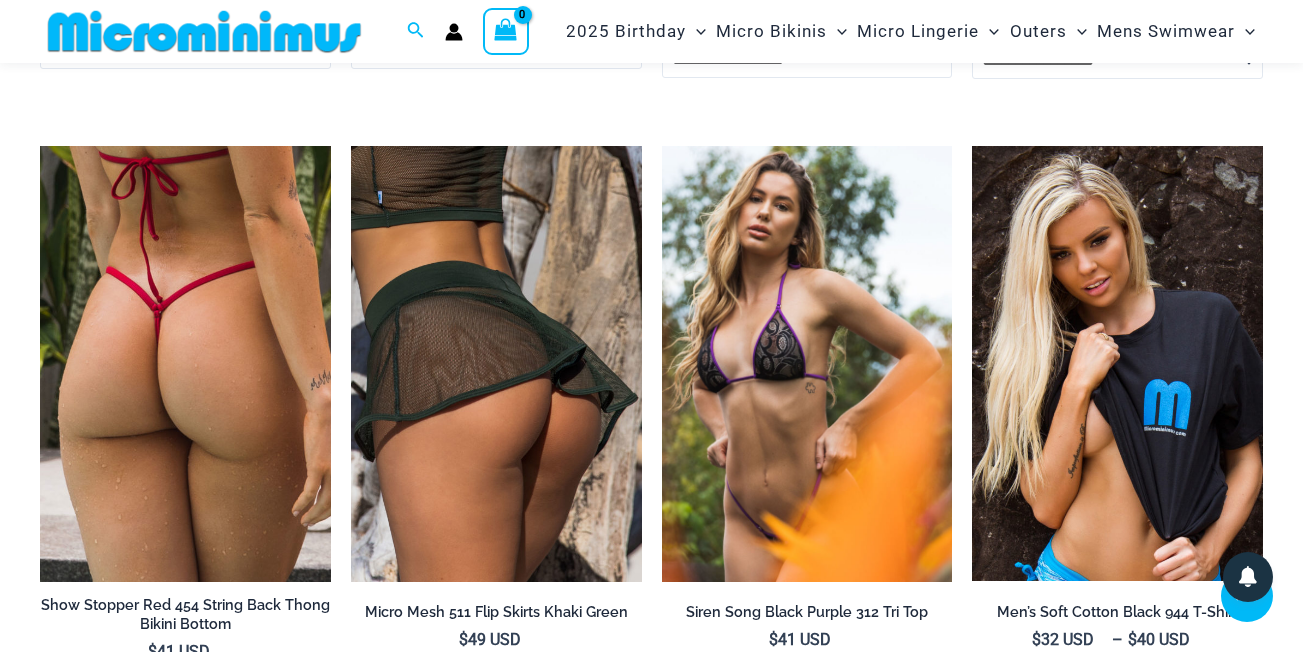 click at bounding box center (807, 364) 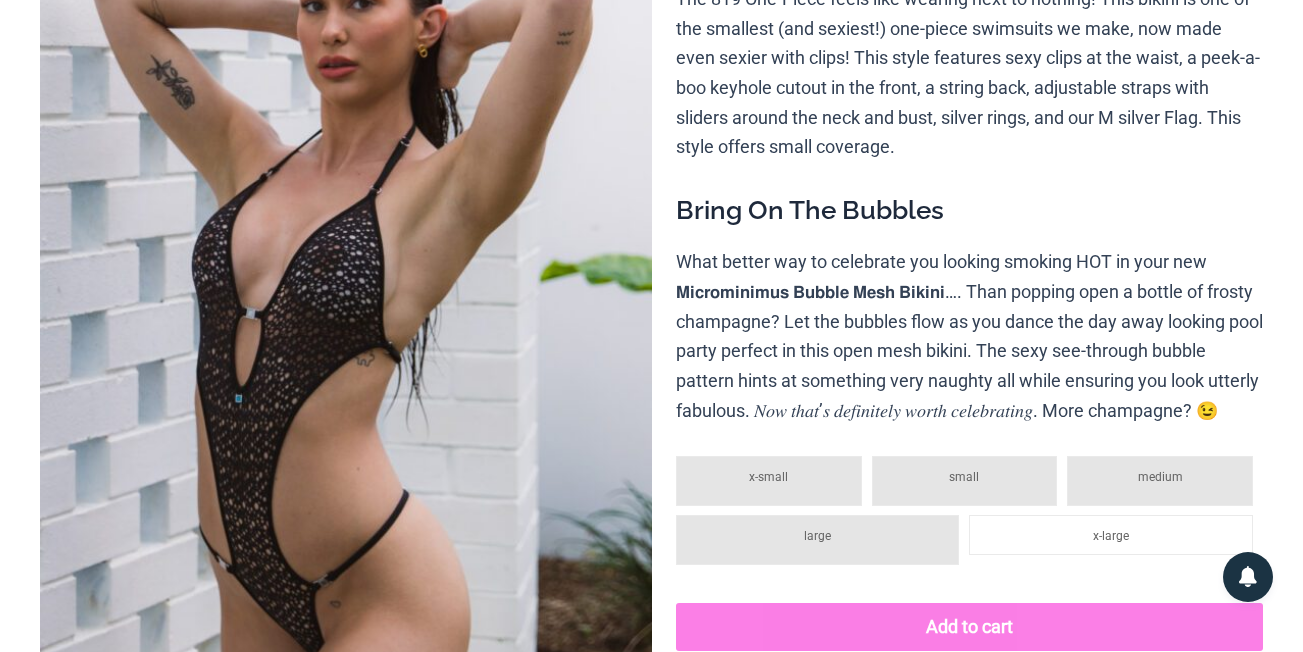 scroll, scrollTop: 0, scrollLeft: 0, axis: both 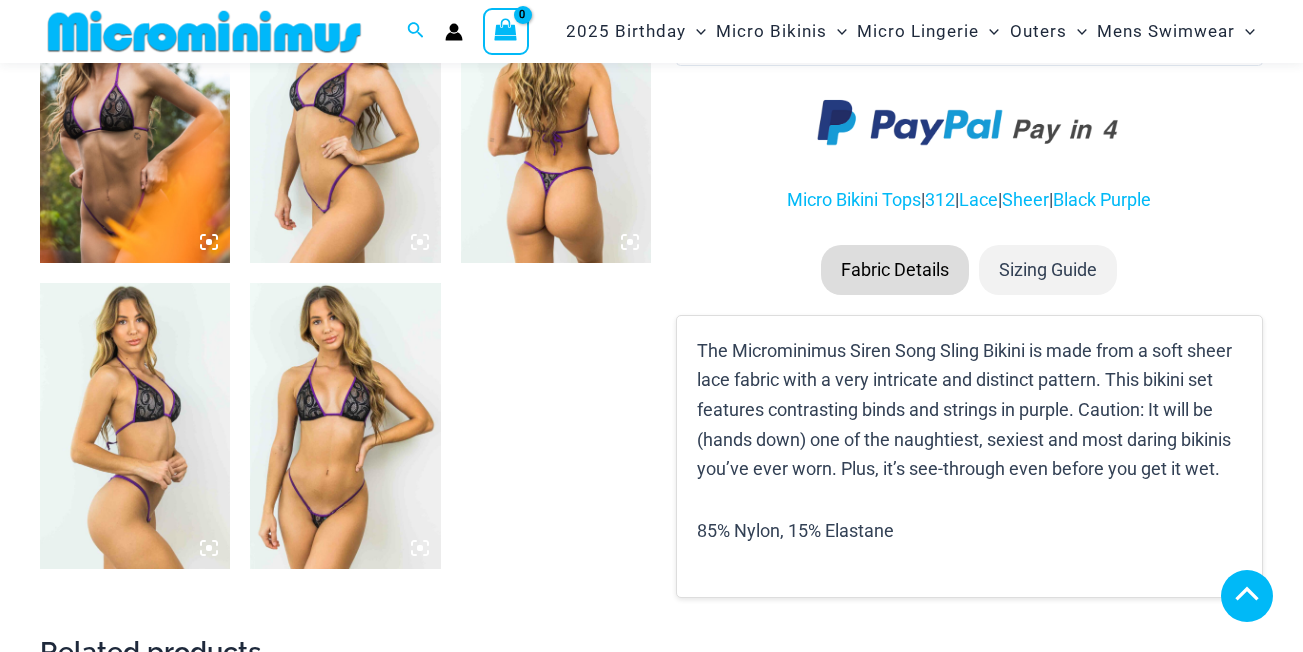 click at bounding box center (1117, 2185) 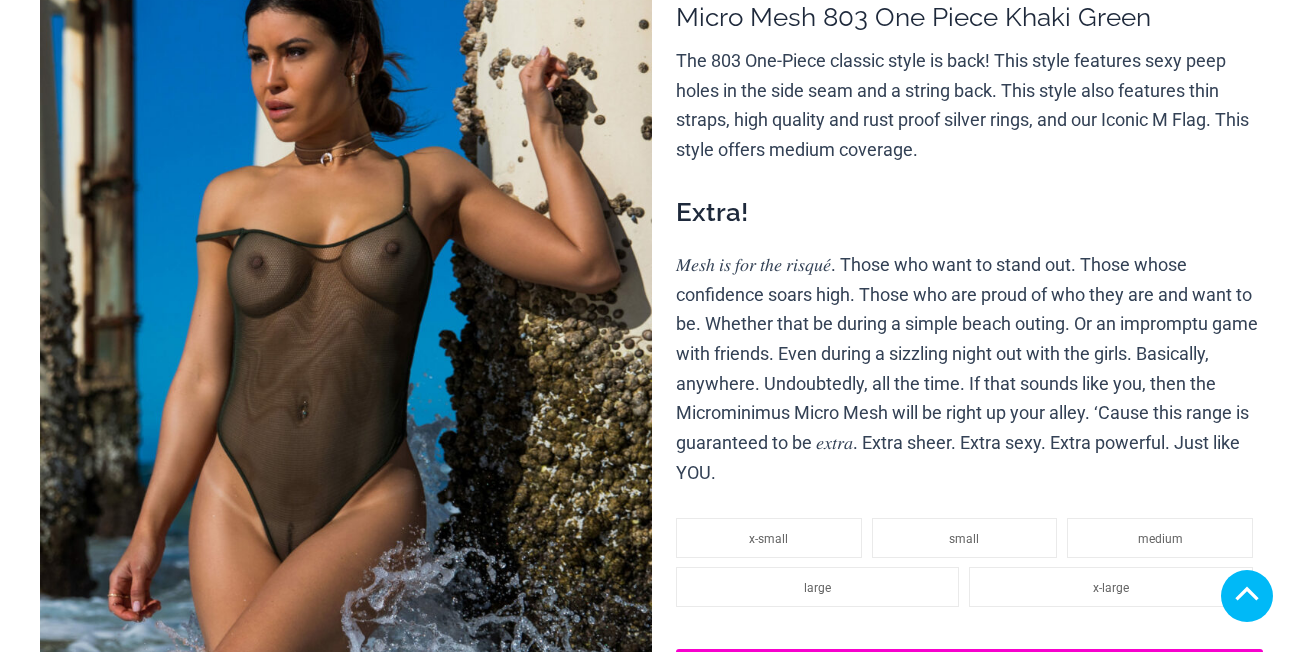 scroll, scrollTop: 1100, scrollLeft: 0, axis: vertical 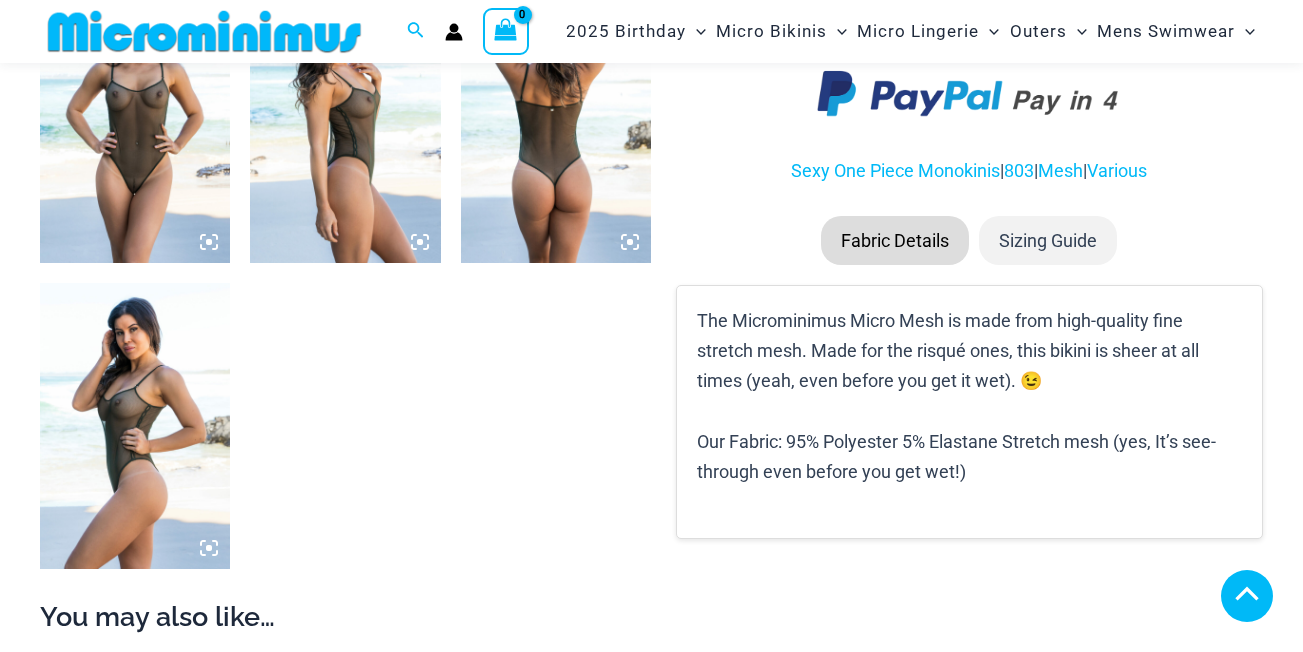 click at bounding box center [135, 121] 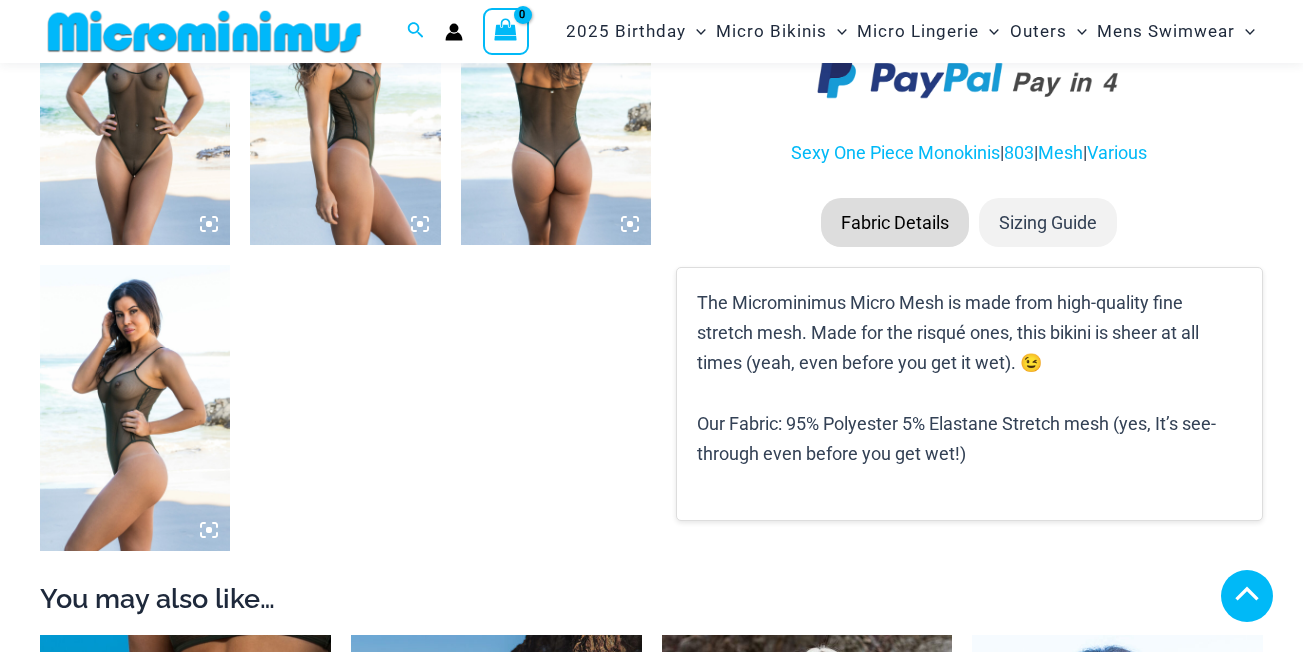 scroll, scrollTop: 1082, scrollLeft: 0, axis: vertical 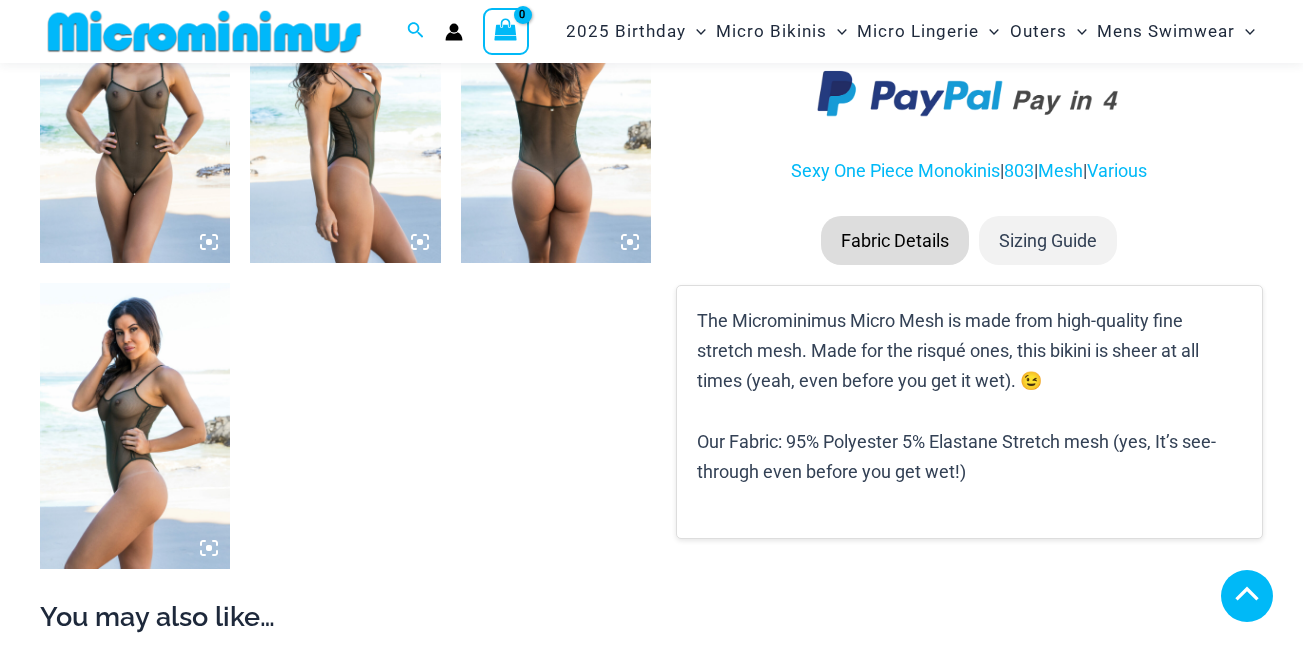 click at bounding box center (346, -502) 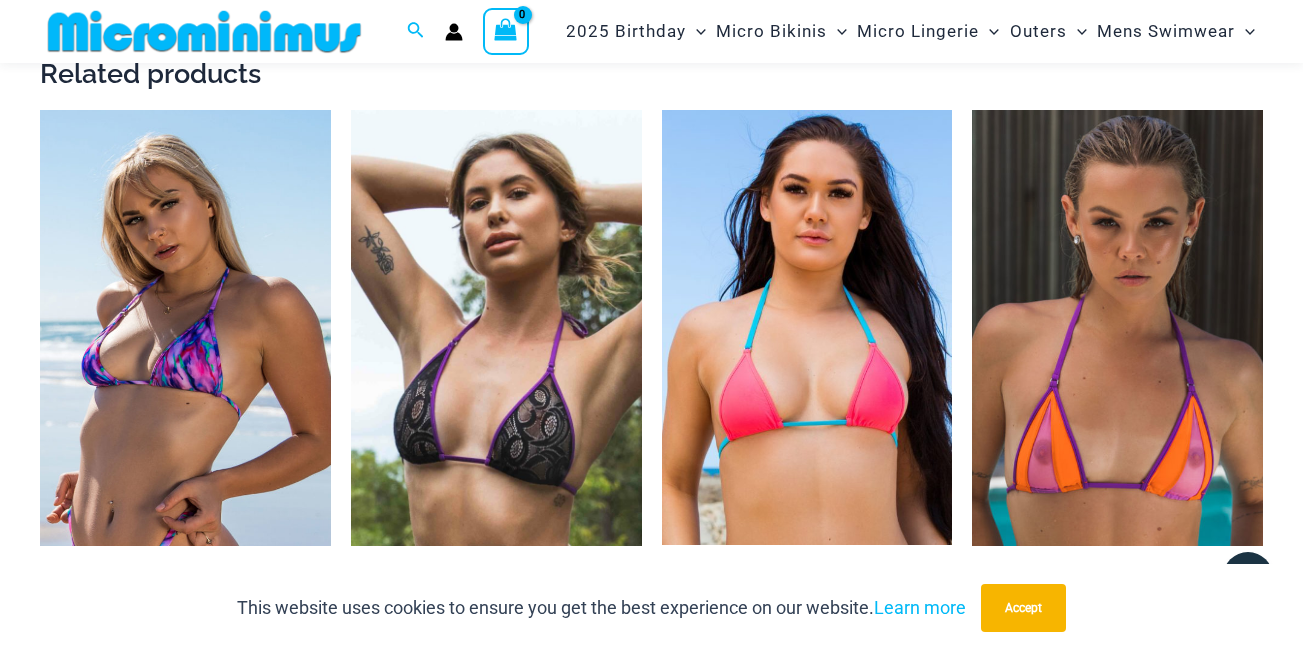 scroll, scrollTop: 4230, scrollLeft: 0, axis: vertical 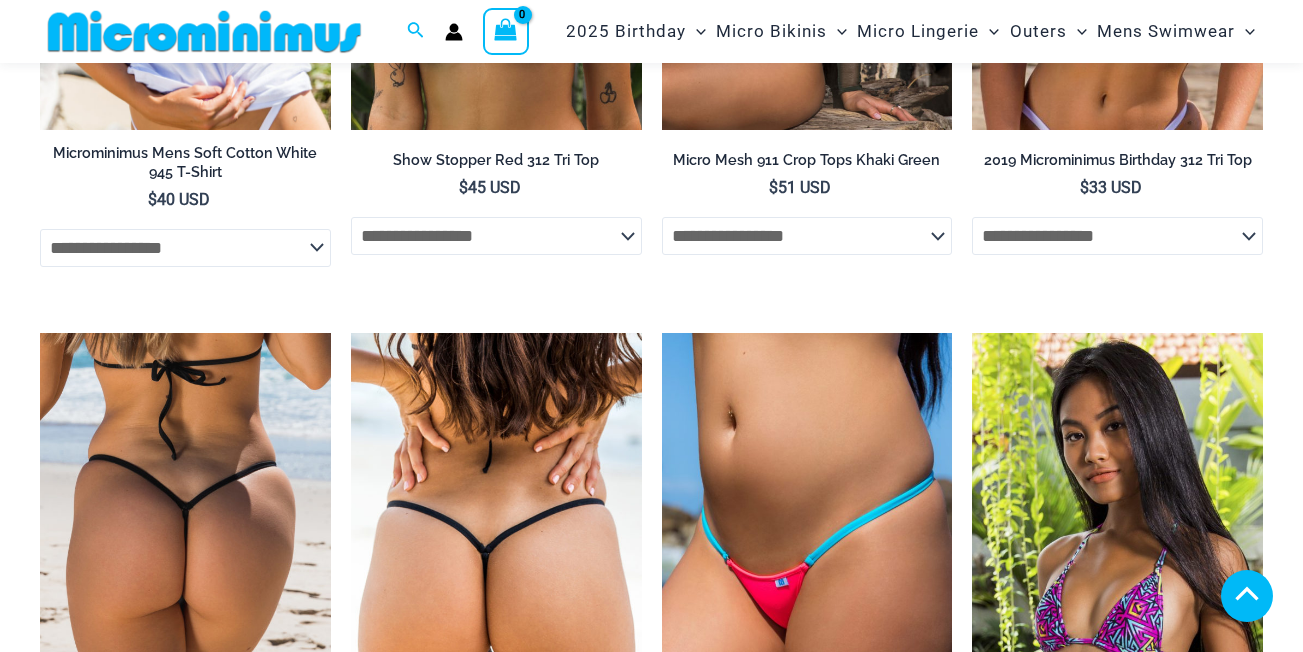 click at bounding box center [556, -873] 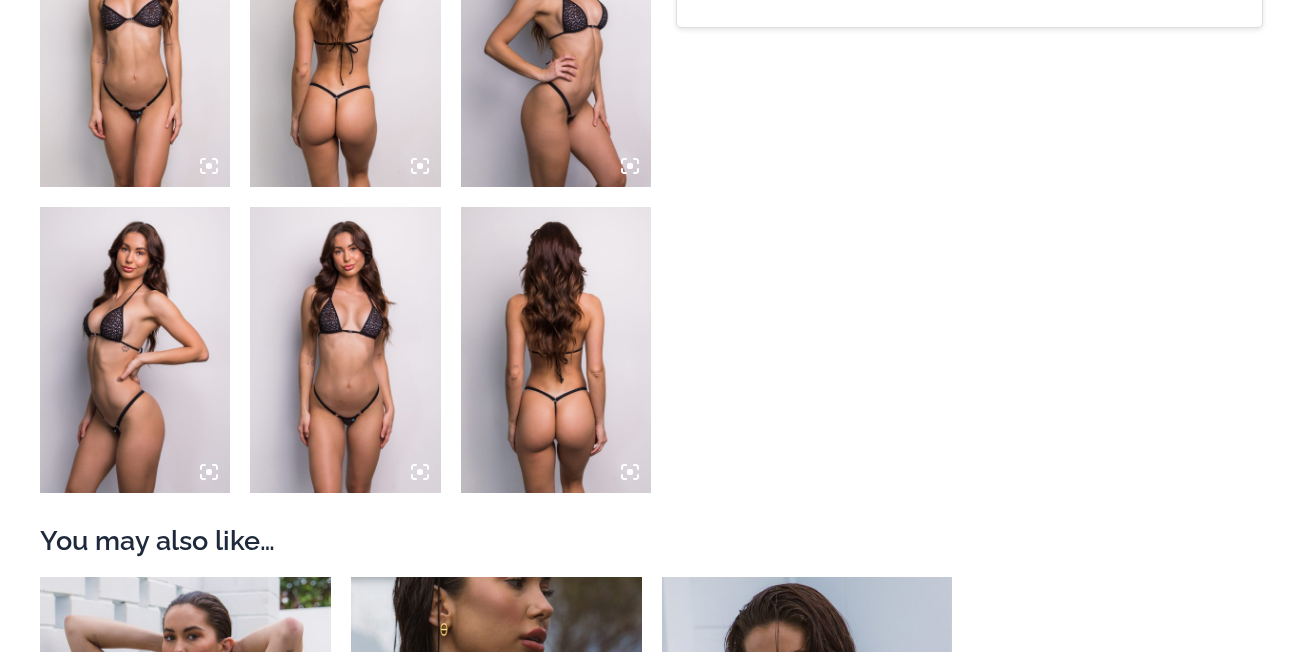 scroll, scrollTop: 0, scrollLeft: 0, axis: both 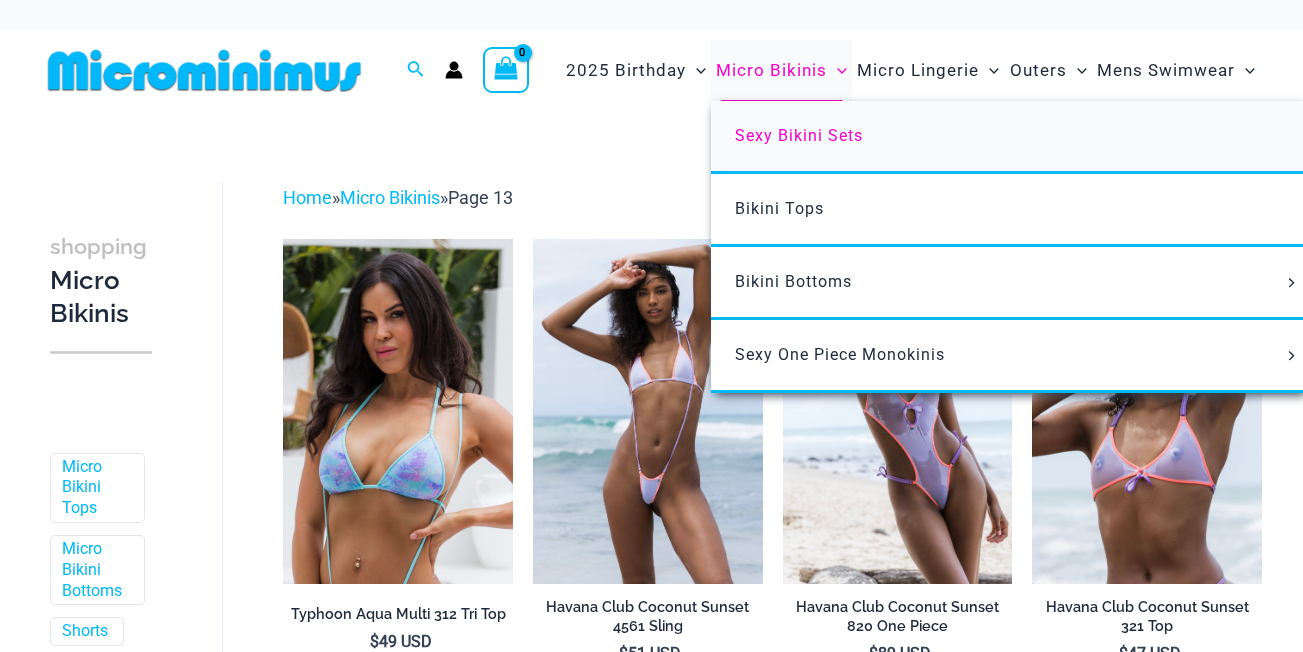 click on "Sexy Bikini Sets" at bounding box center [1008, 137] 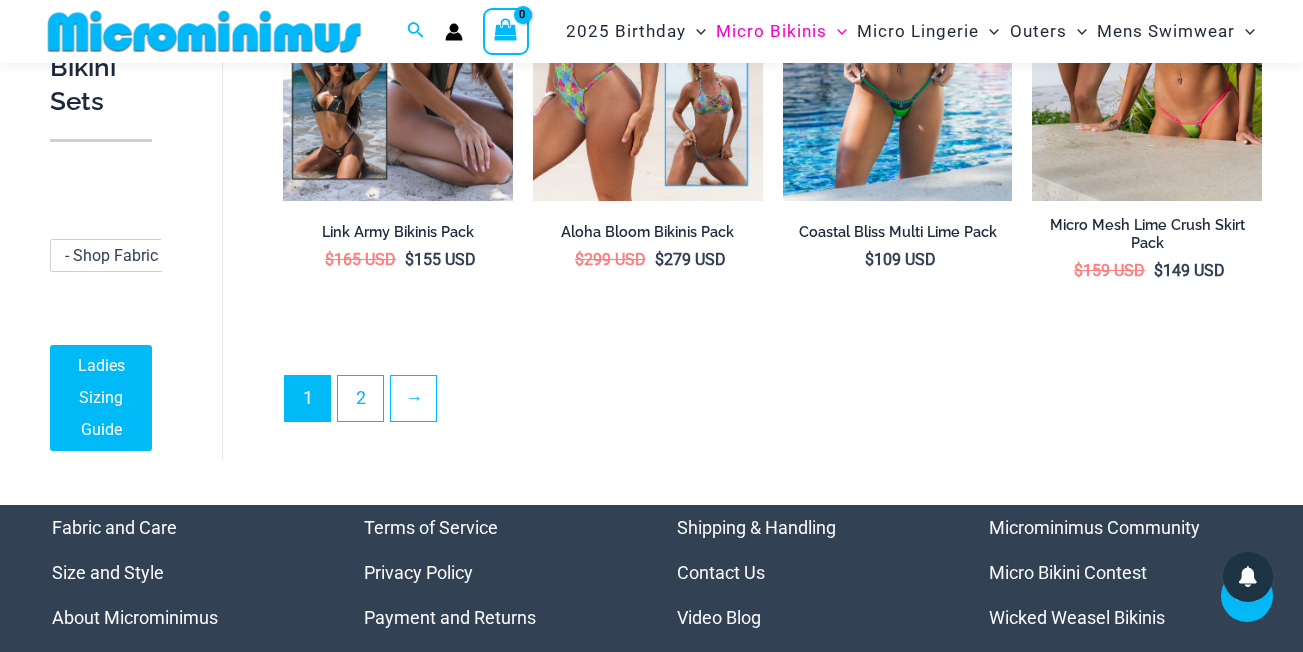 scroll, scrollTop: 3882, scrollLeft: 0, axis: vertical 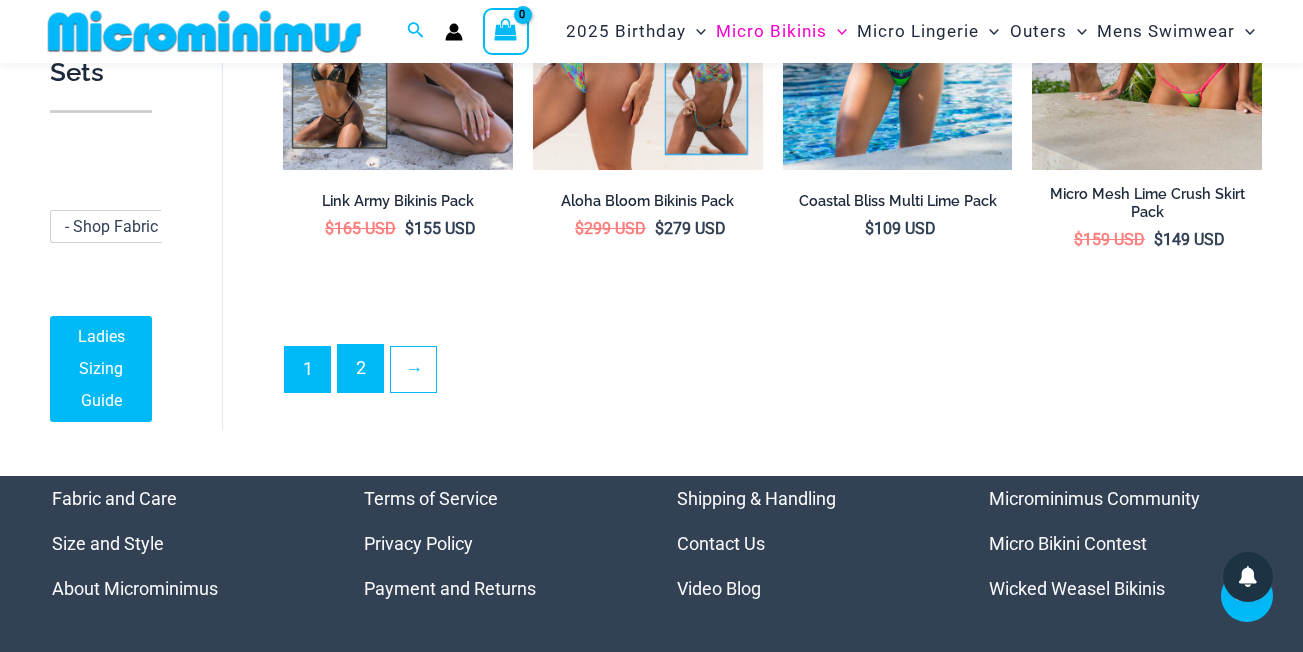 click on "2" at bounding box center [360, 368] 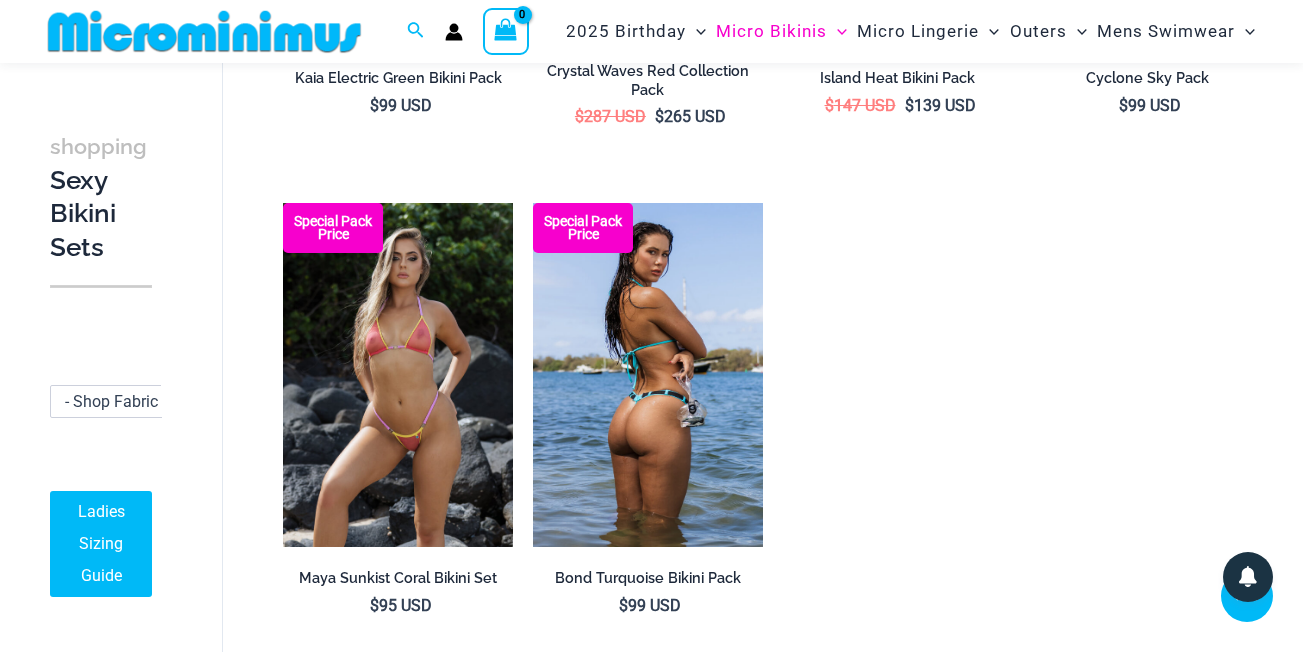 scroll, scrollTop: 3482, scrollLeft: 0, axis: vertical 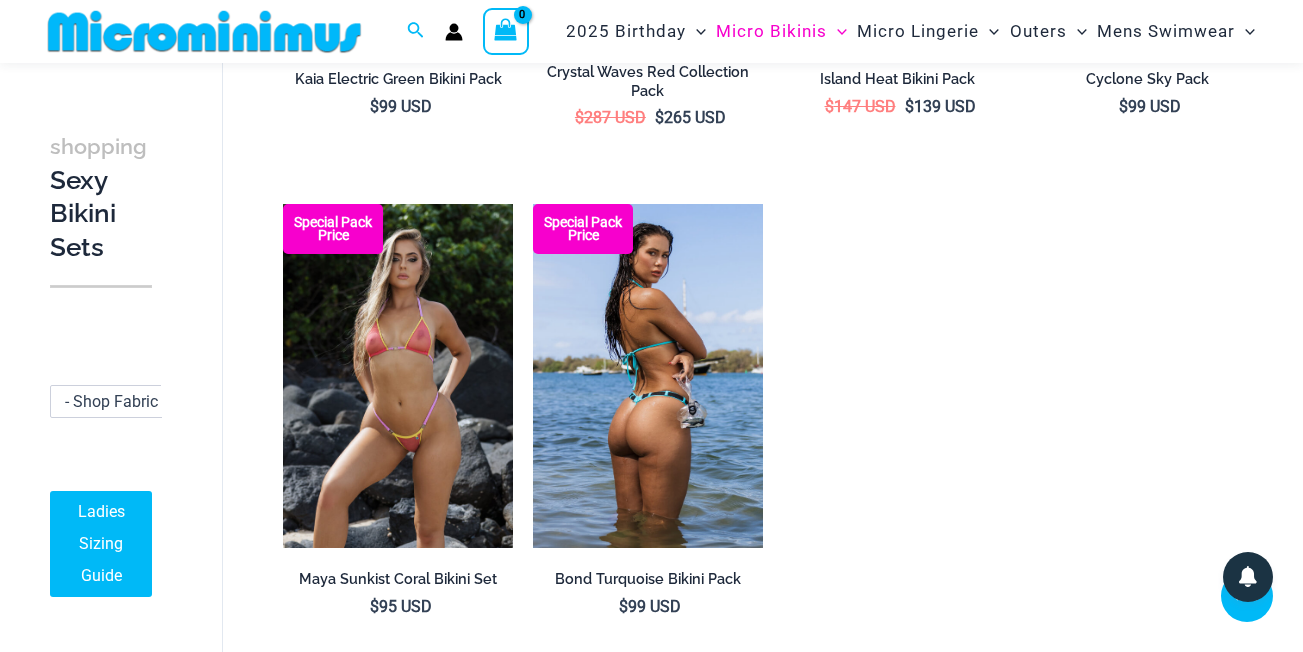 click at bounding box center (648, 376) 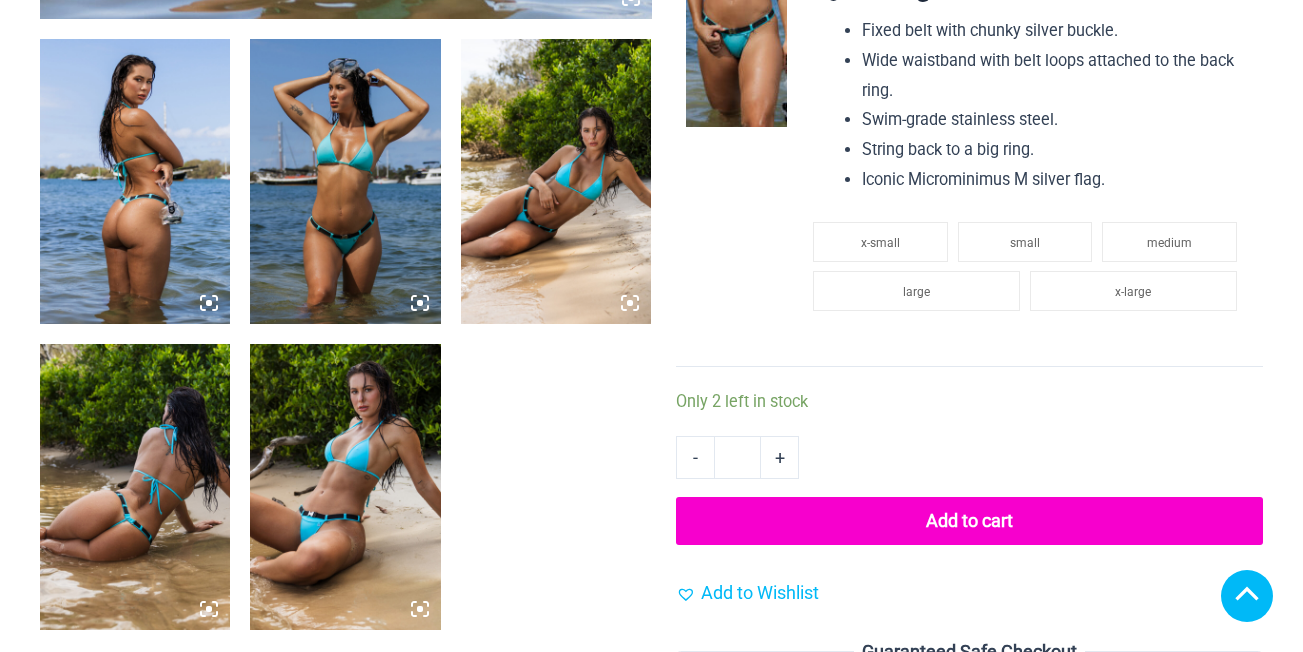 scroll, scrollTop: 1100, scrollLeft: 0, axis: vertical 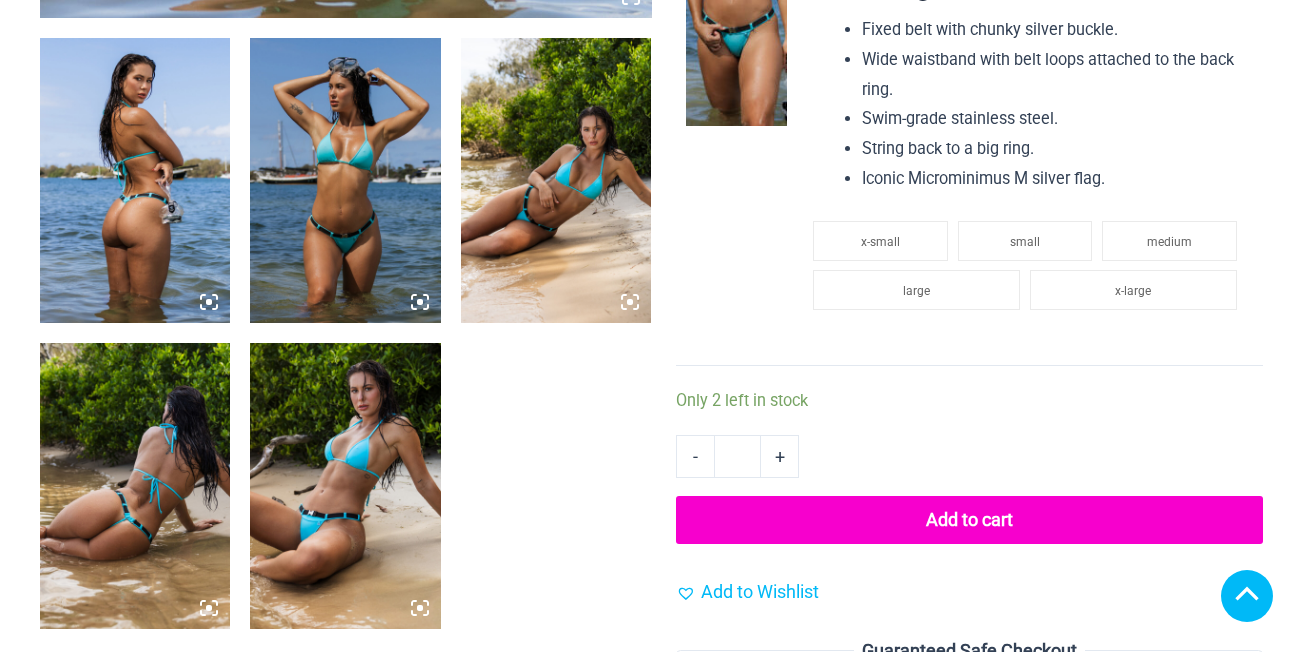 click at bounding box center (135, 181) 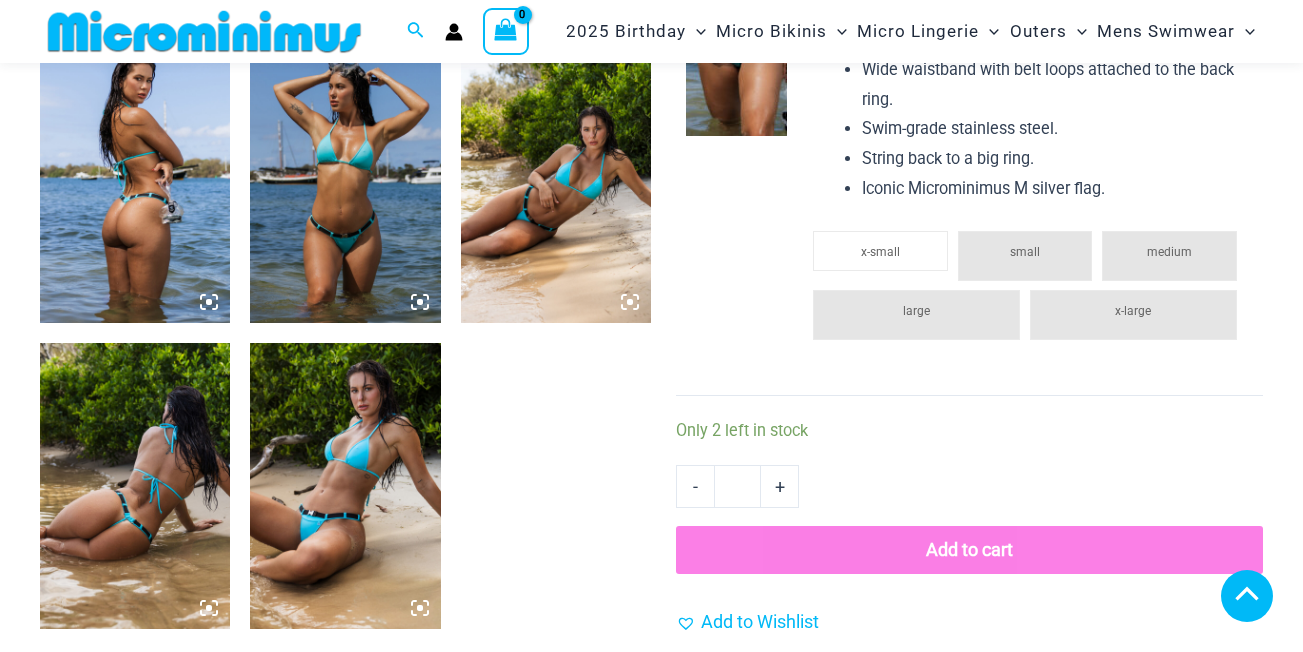 click 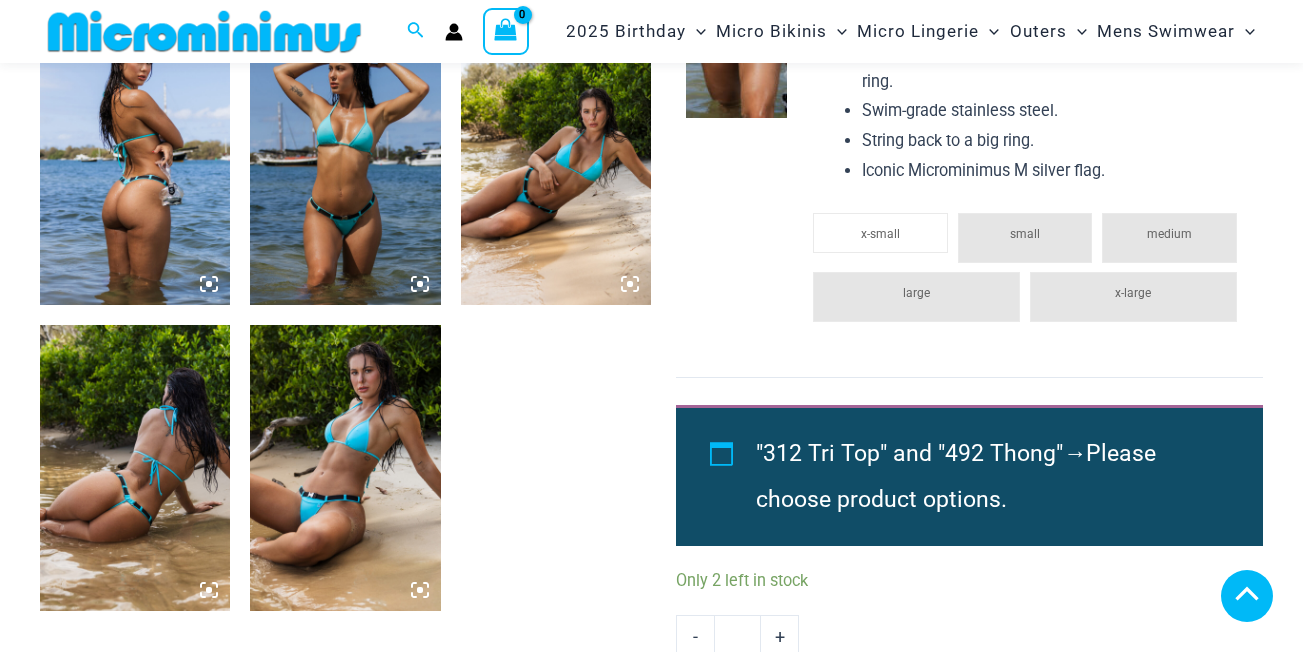 scroll, scrollTop: 1082, scrollLeft: 0, axis: vertical 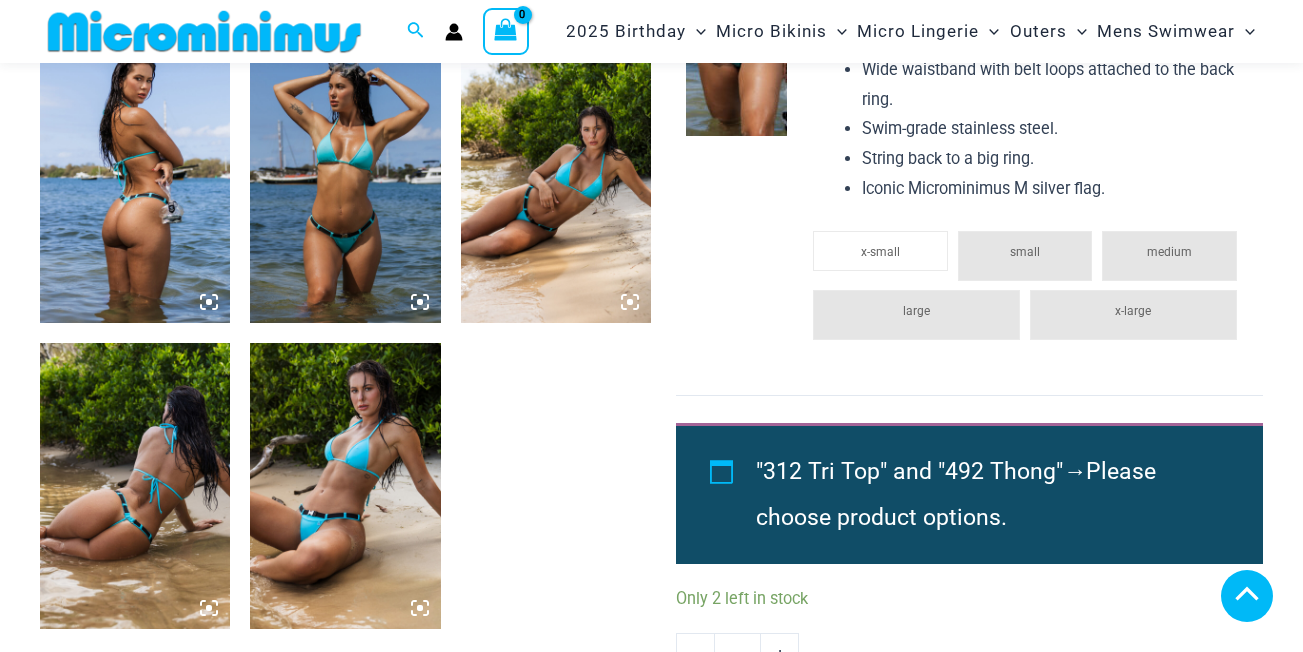 click 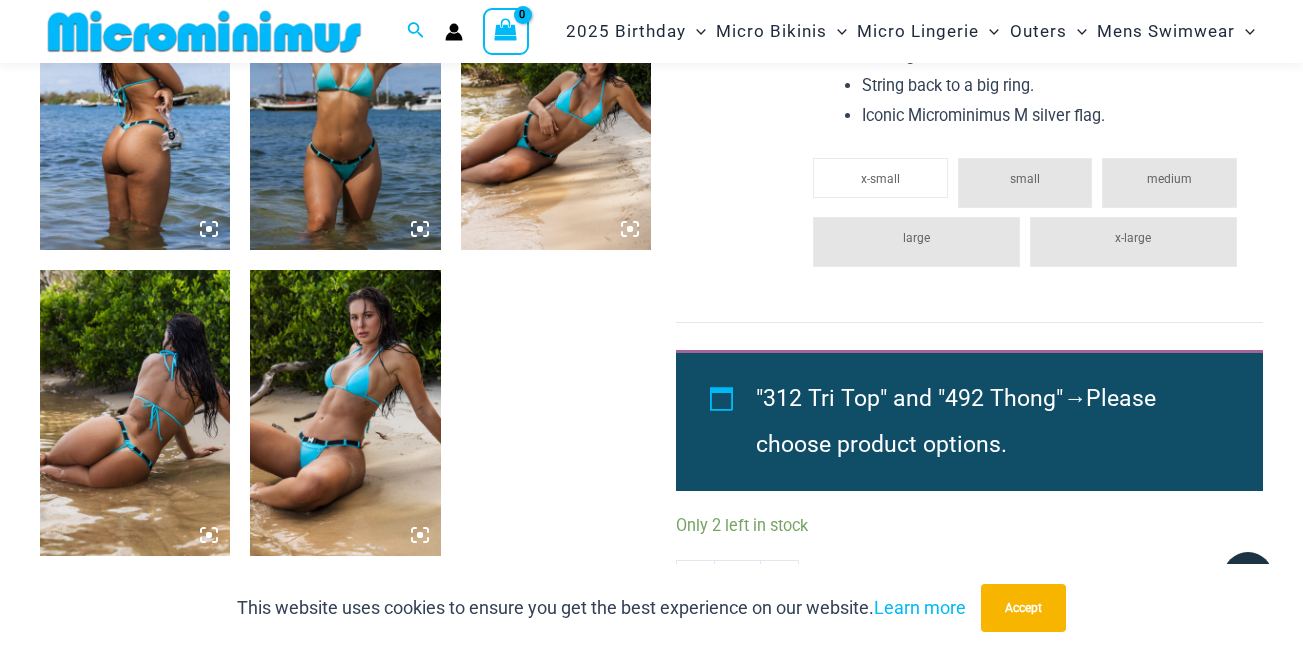 scroll, scrollTop: 1171, scrollLeft: 0, axis: vertical 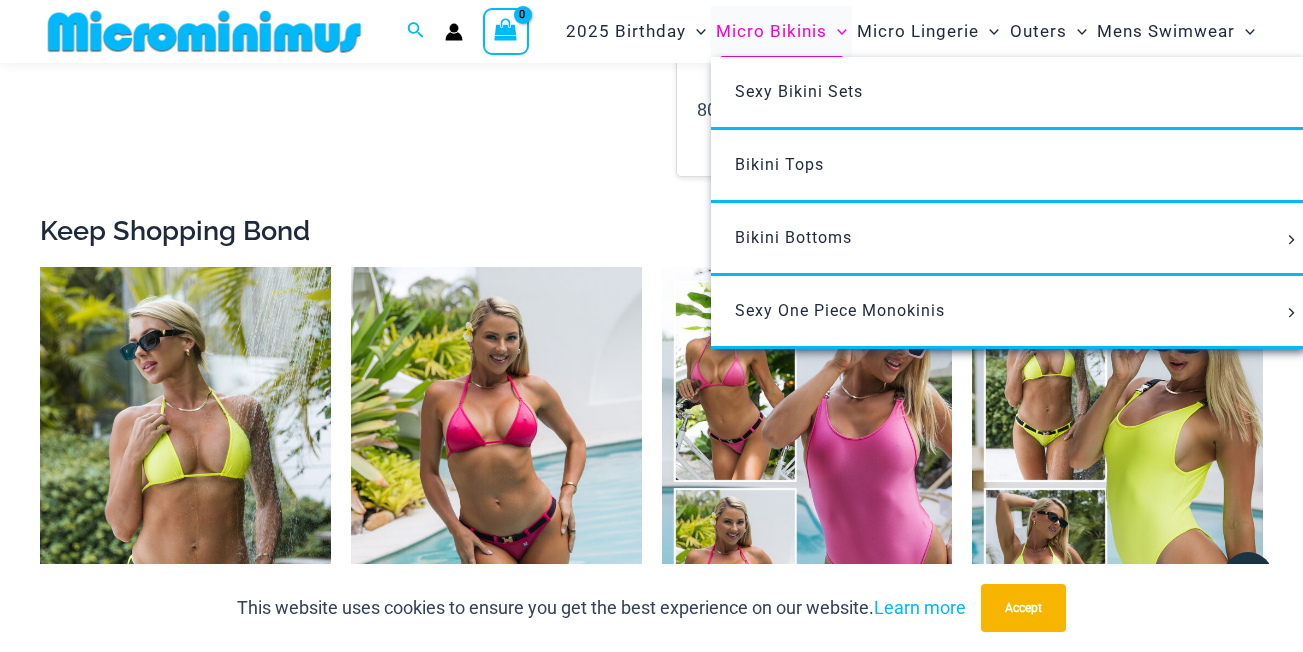 click on "Micro Bikinis" at bounding box center (771, 31) 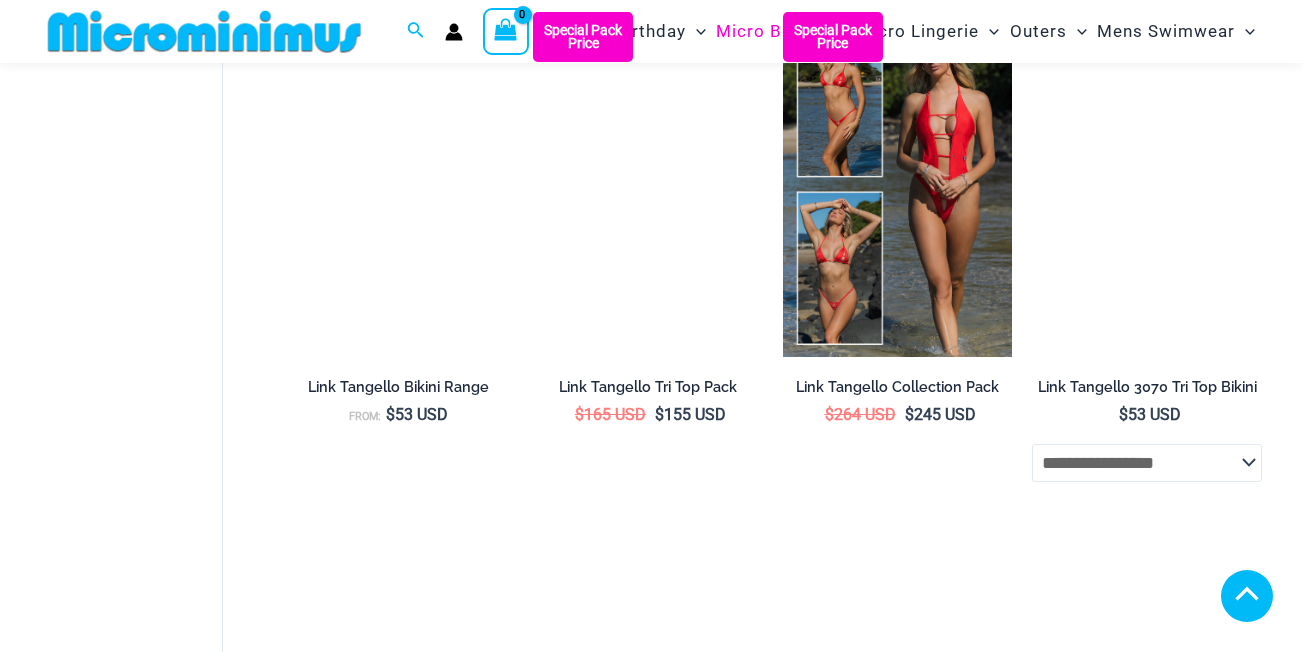 scroll, scrollTop: 4782, scrollLeft: 0, axis: vertical 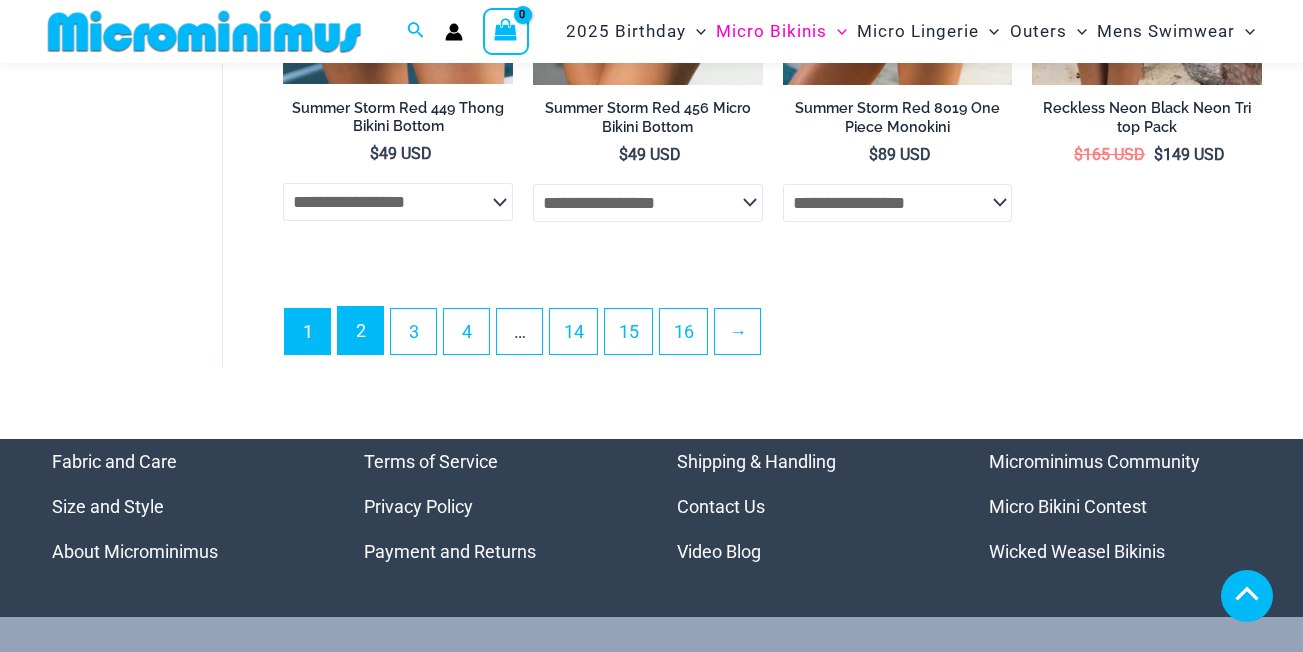click on "2" at bounding box center [360, 330] 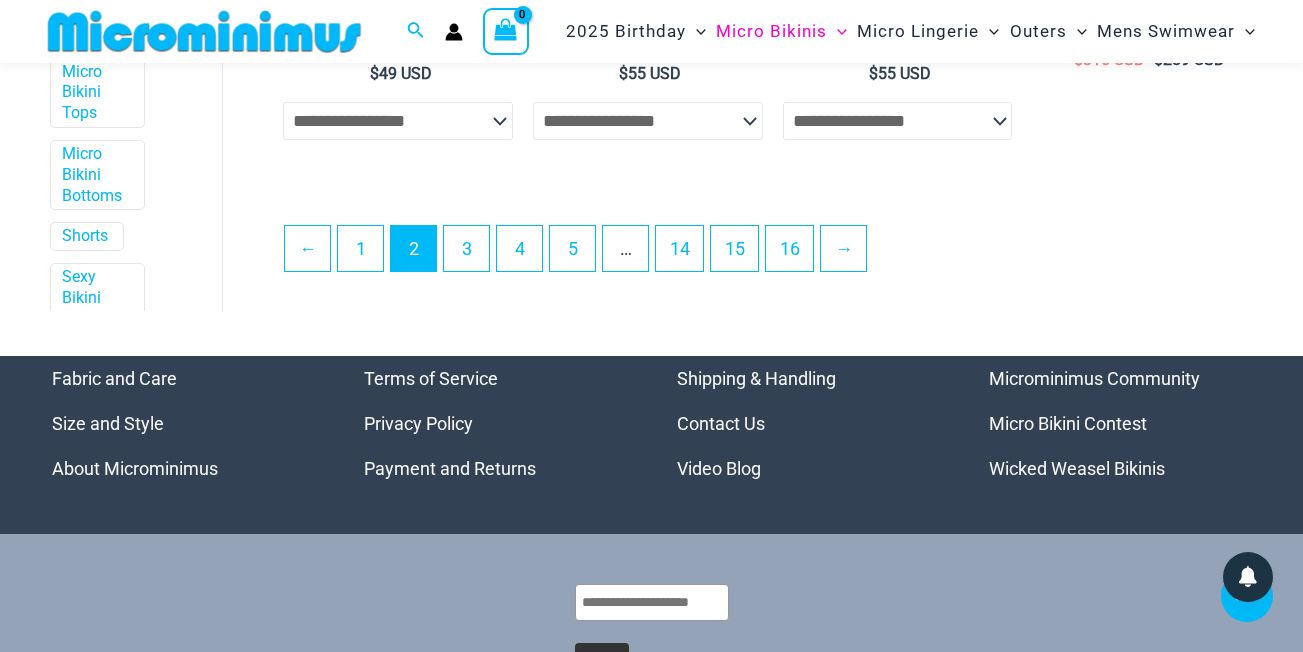 scroll, scrollTop: 4400, scrollLeft: 0, axis: vertical 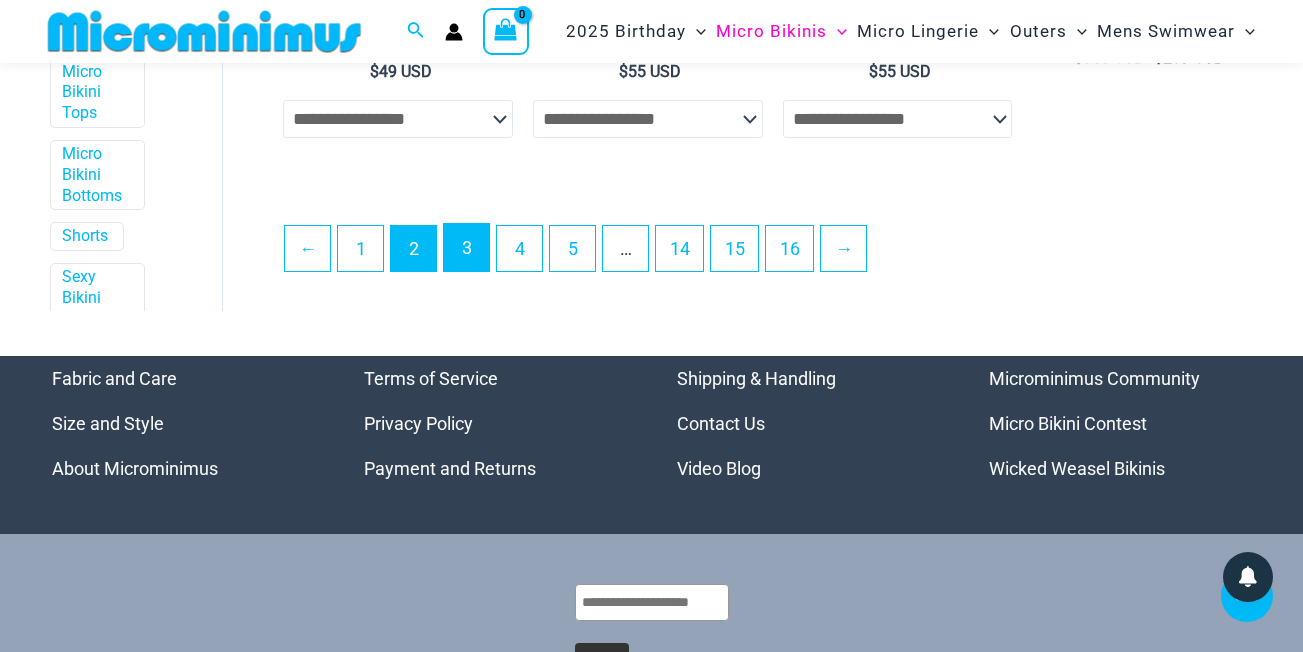 click on "3" at bounding box center (466, 247) 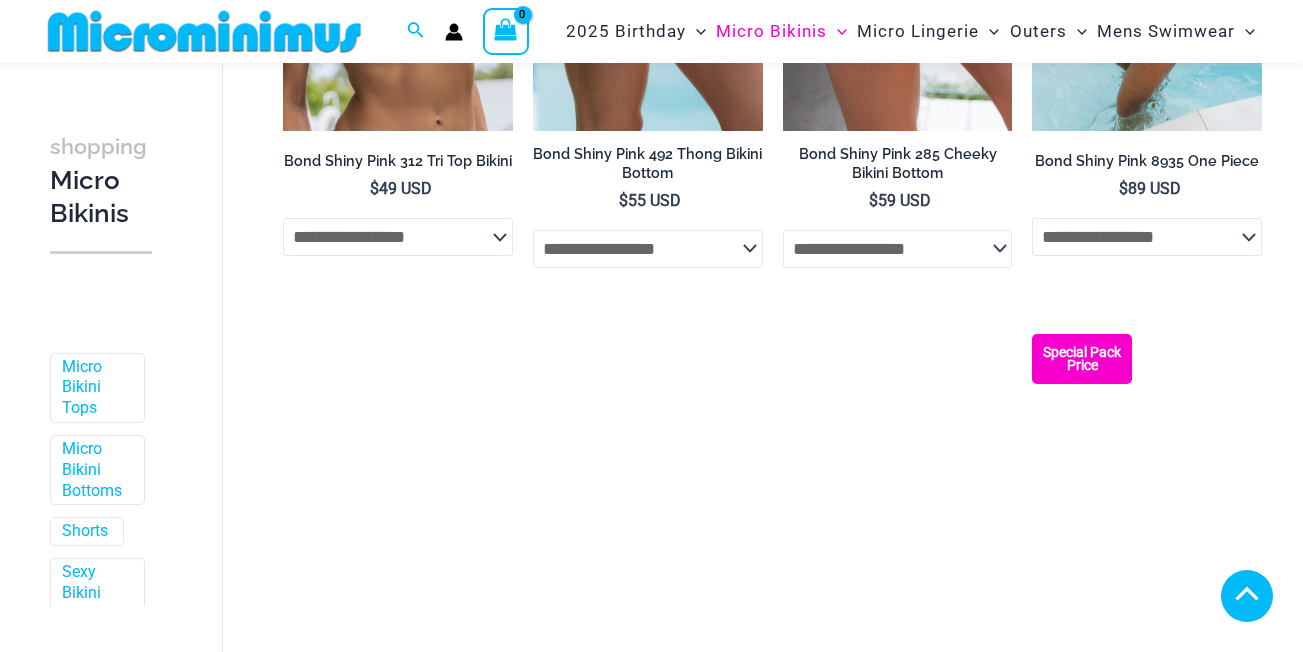 scroll, scrollTop: 3382, scrollLeft: 0, axis: vertical 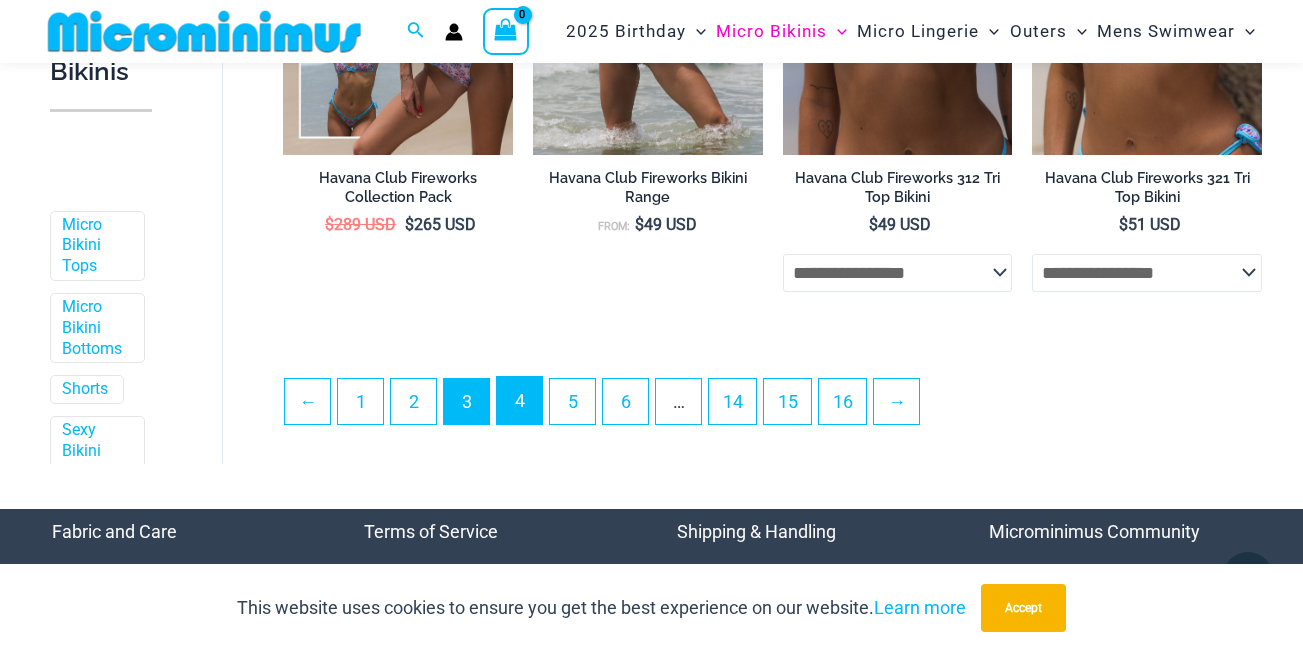 click on "4" at bounding box center (519, 400) 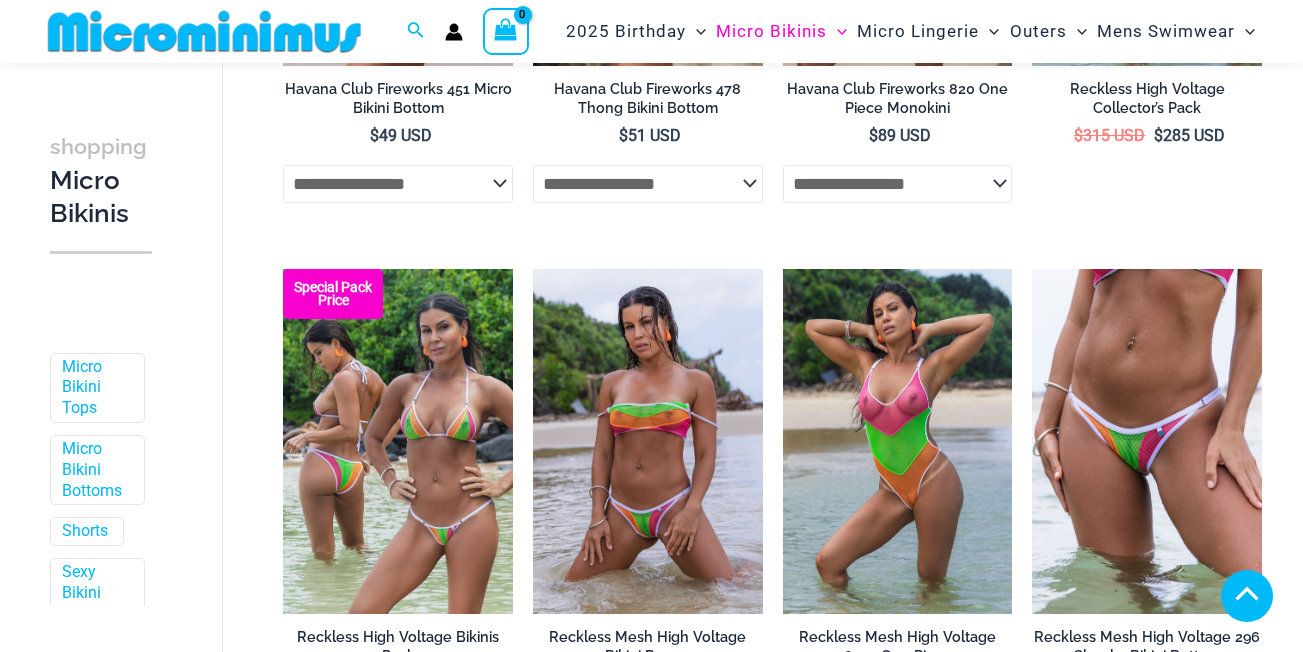 scroll, scrollTop: 682, scrollLeft: 0, axis: vertical 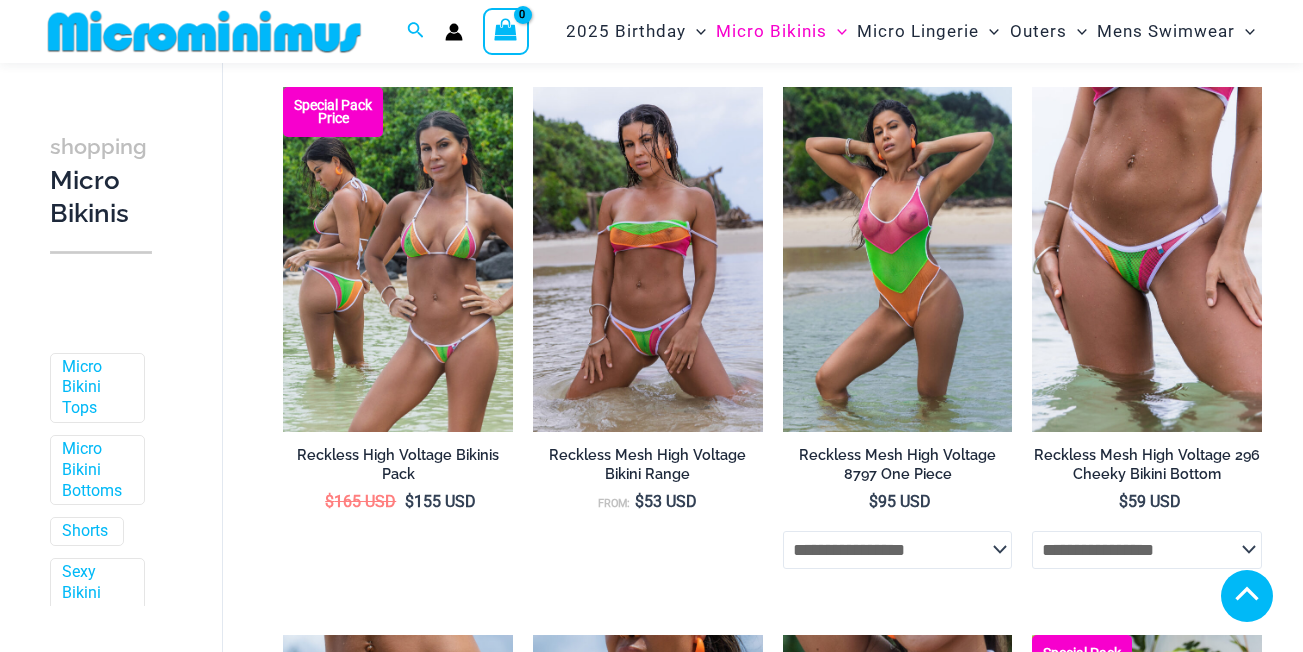 click on "5" at bounding box center [572, 3965] 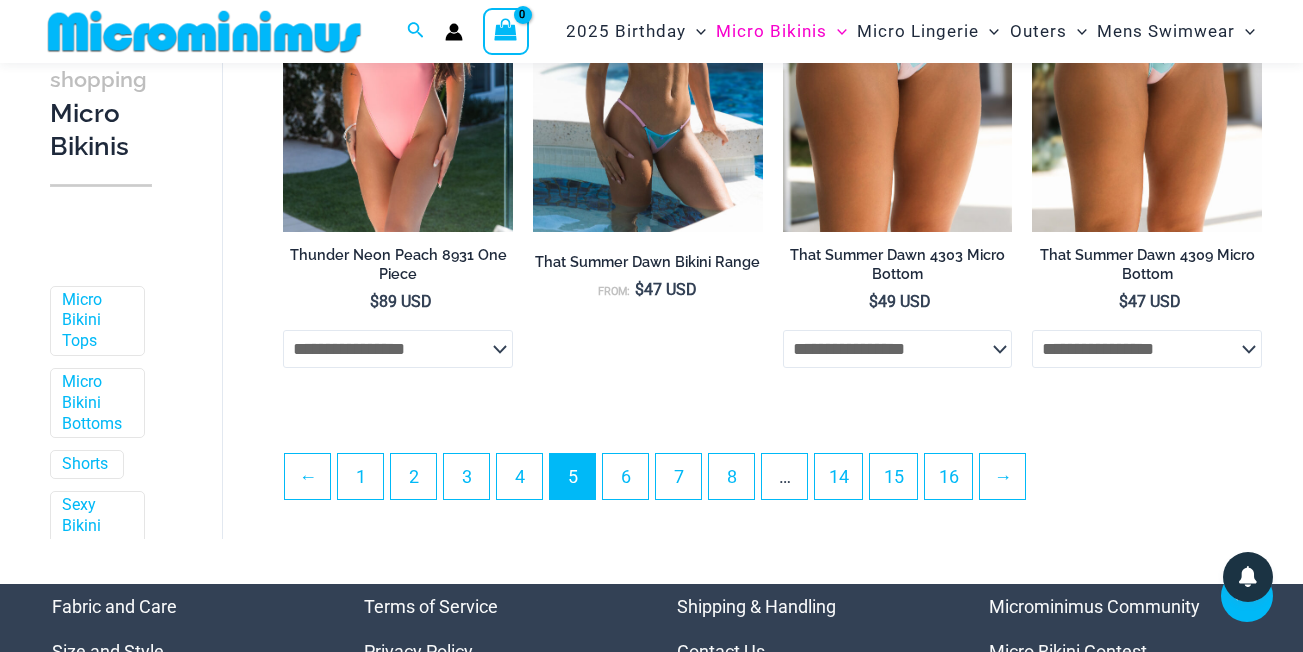 scroll, scrollTop: 4200, scrollLeft: 0, axis: vertical 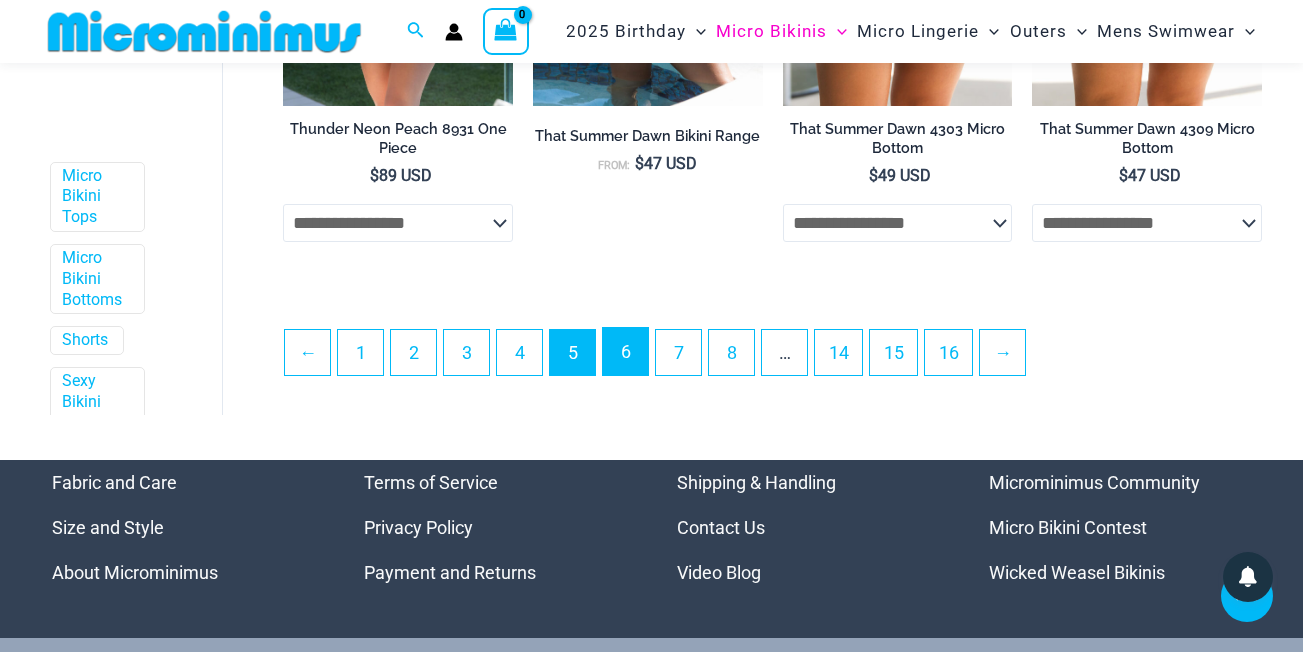 click on "6" at bounding box center [625, 351] 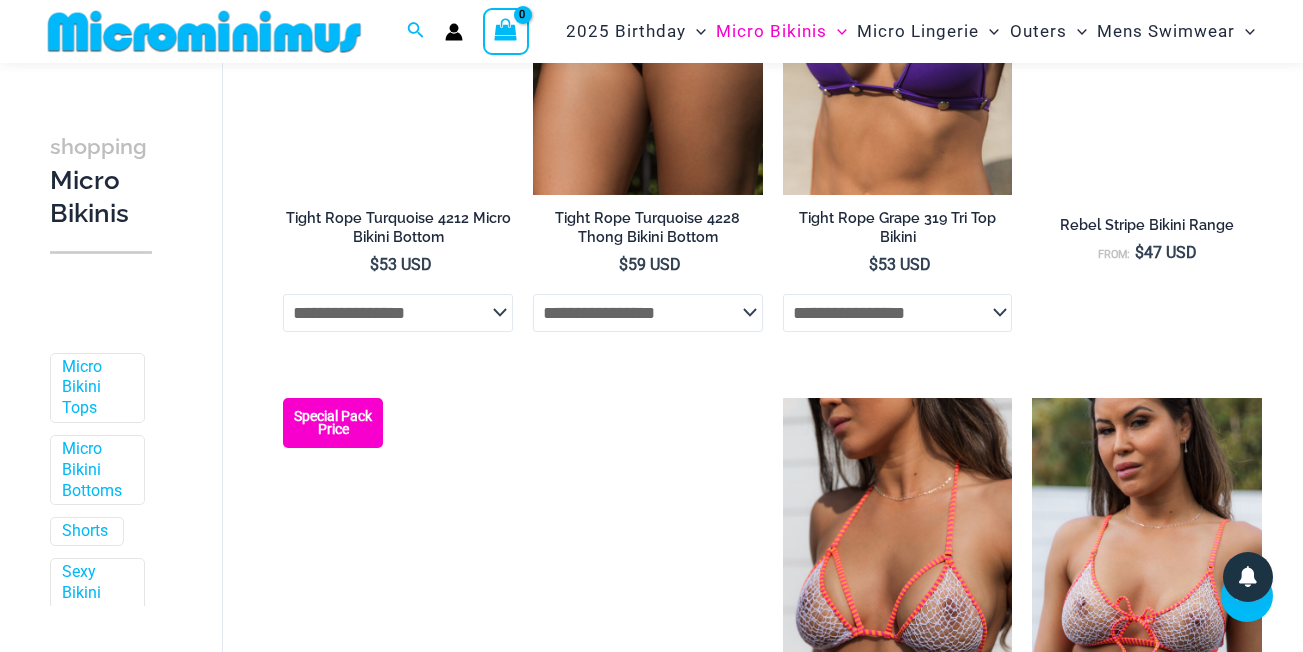scroll, scrollTop: 3982, scrollLeft: 0, axis: vertical 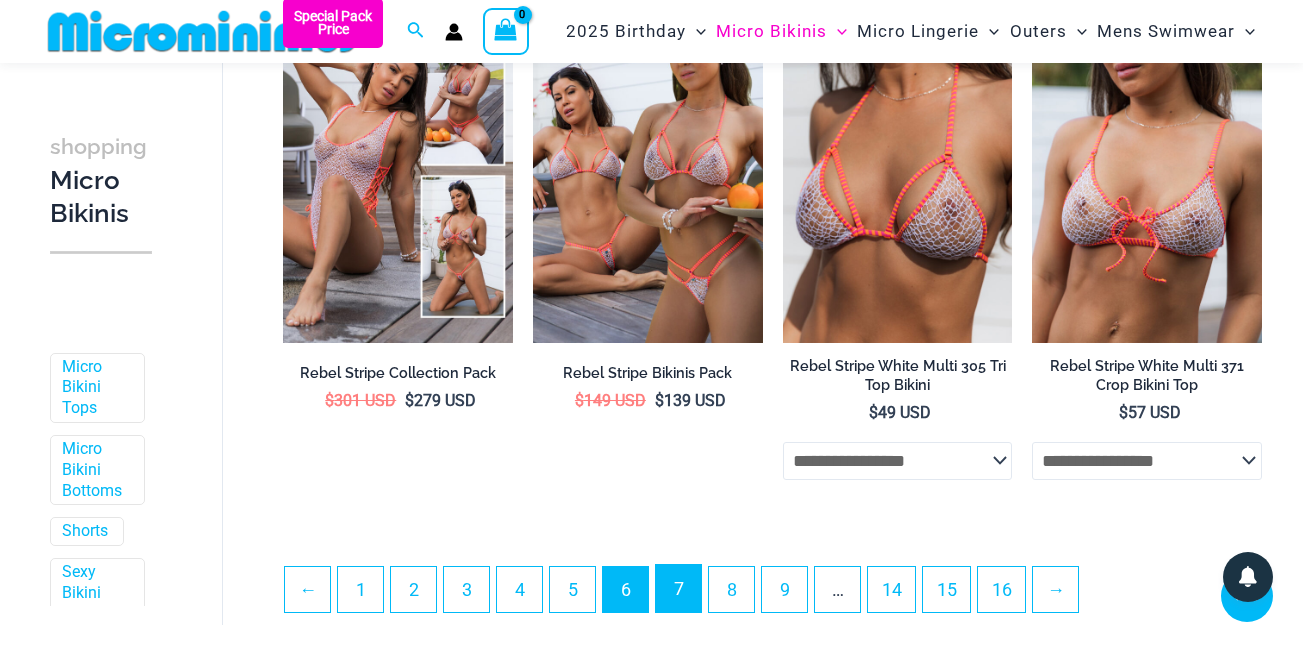 click on "7" at bounding box center (678, 588) 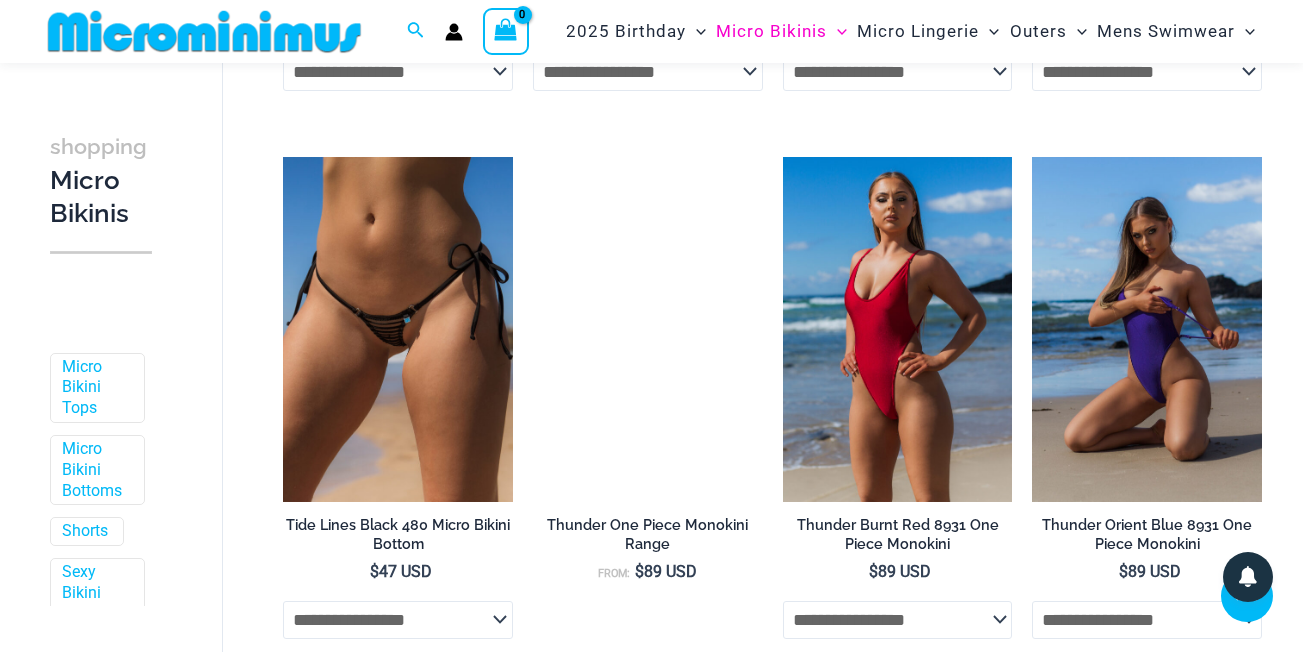 scroll, scrollTop: 4352, scrollLeft: 0, axis: vertical 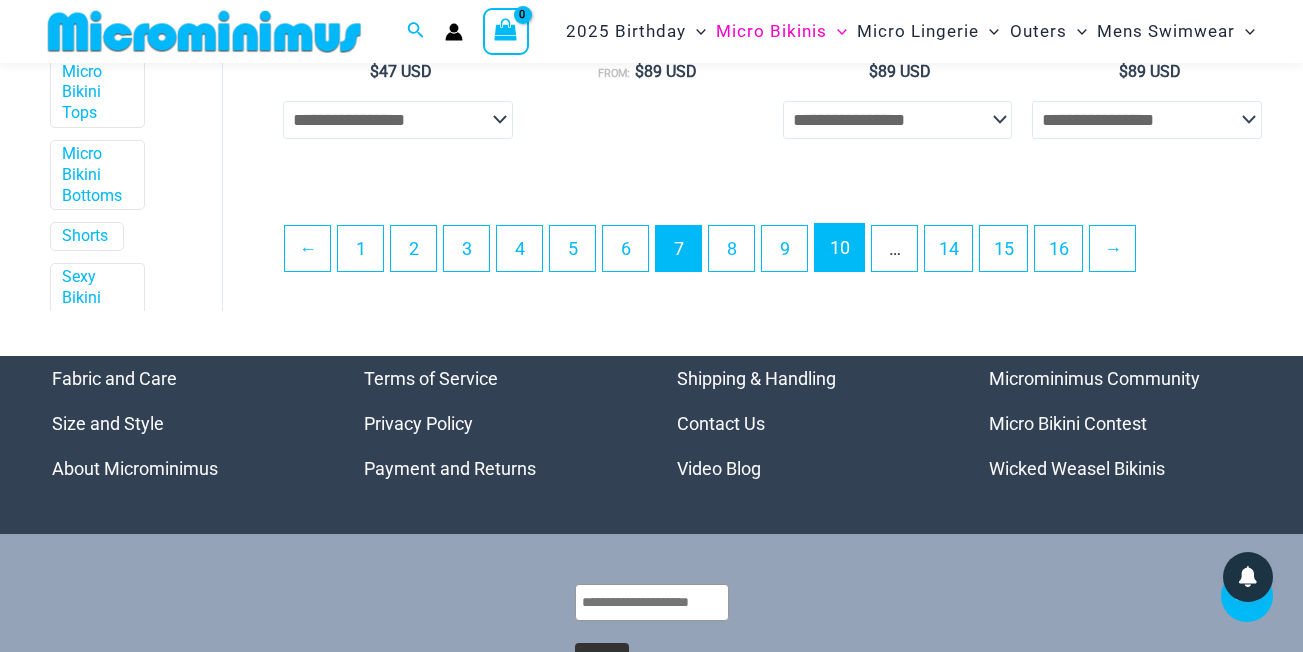 click on "10" at bounding box center [839, 247] 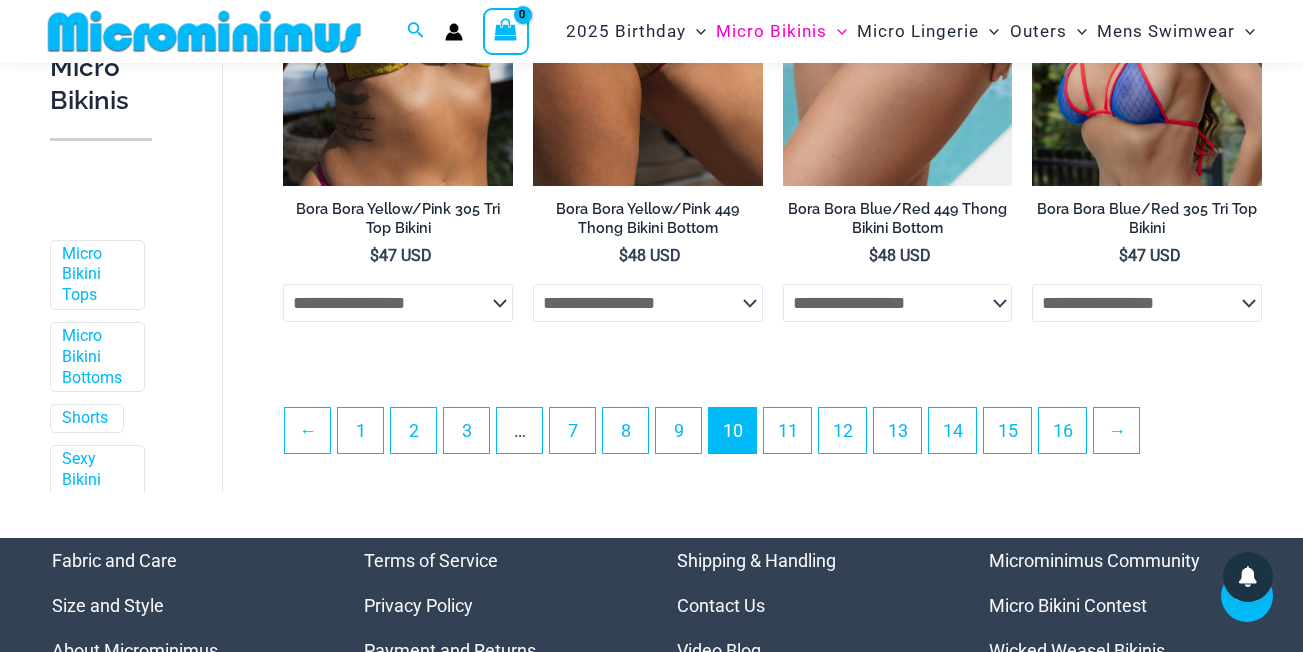 scroll, scrollTop: 4252, scrollLeft: 0, axis: vertical 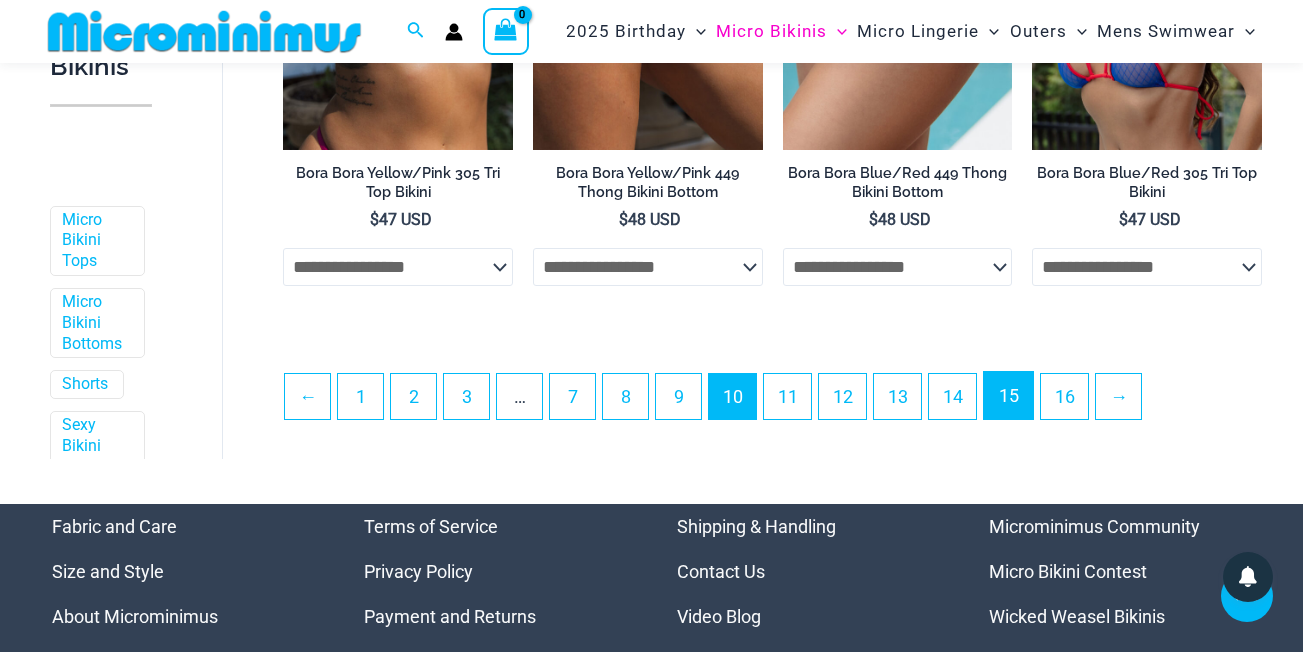 click on "15" at bounding box center [1008, 395] 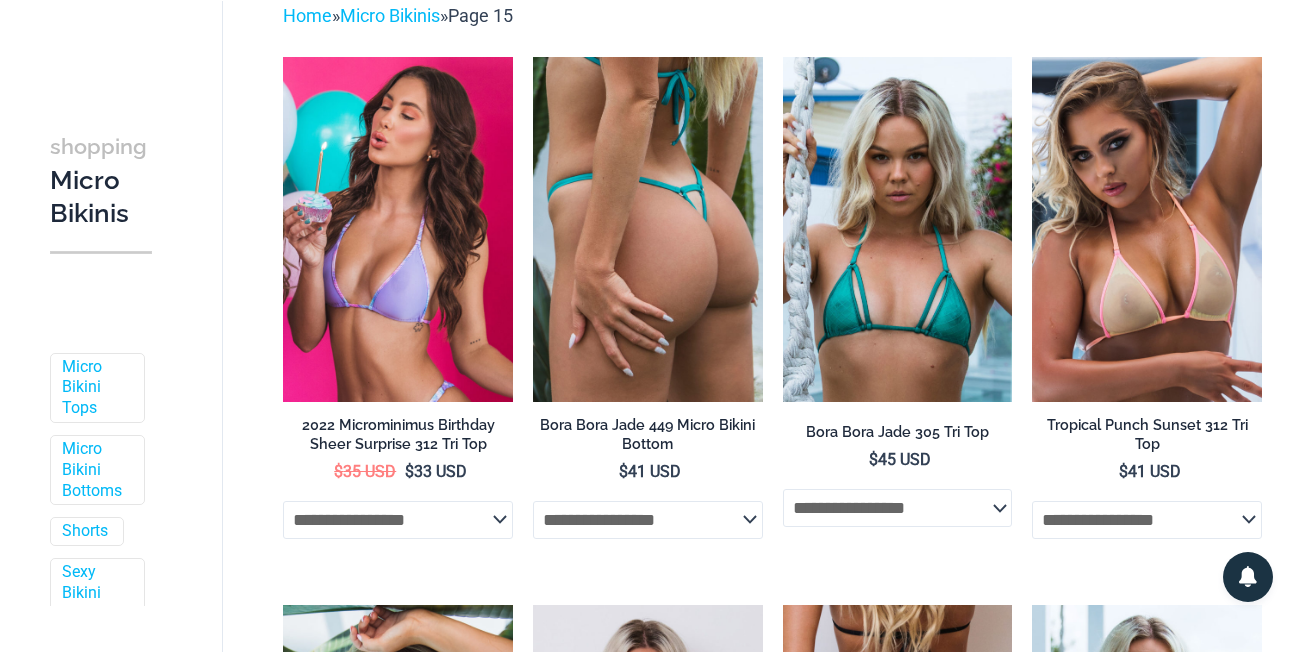 scroll, scrollTop: 0, scrollLeft: 0, axis: both 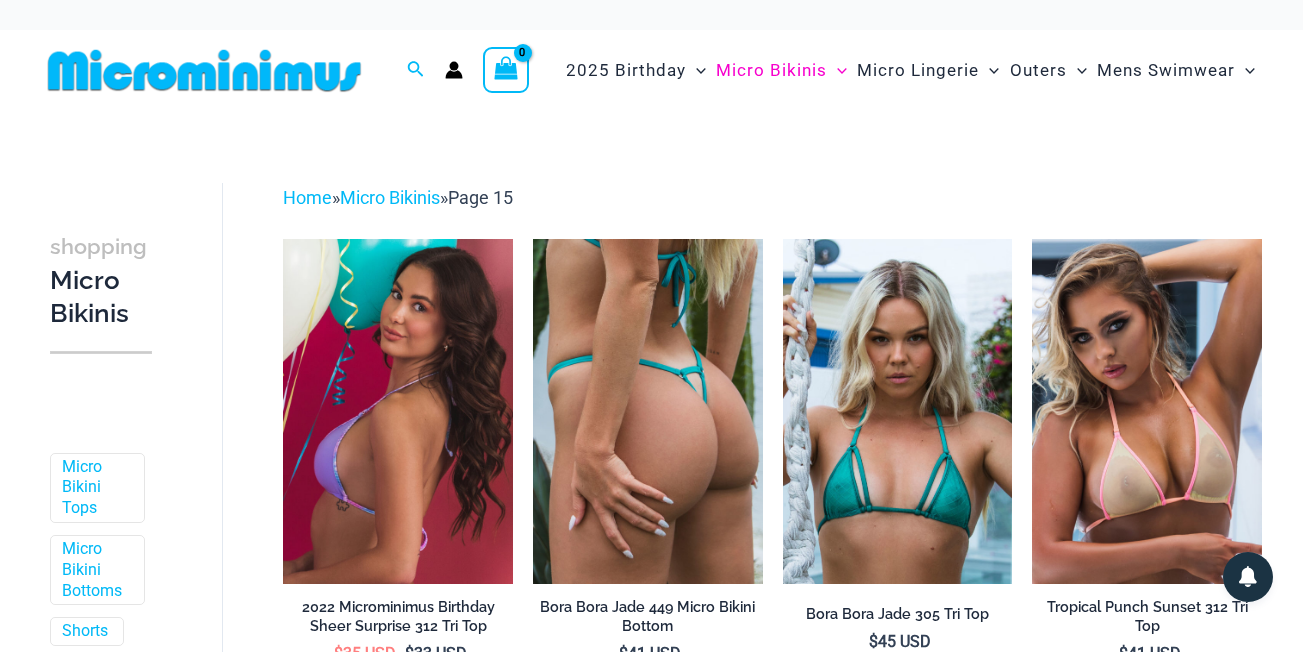 click at bounding box center [398, 411] 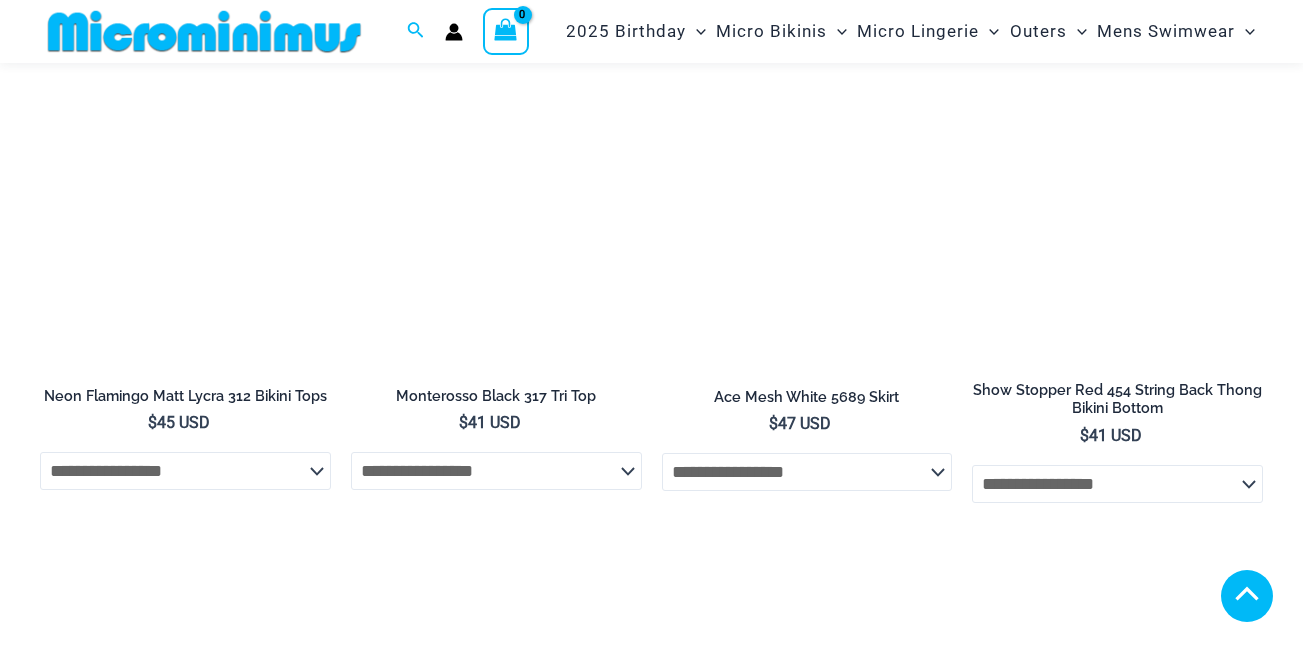 scroll, scrollTop: 4214, scrollLeft: 0, axis: vertical 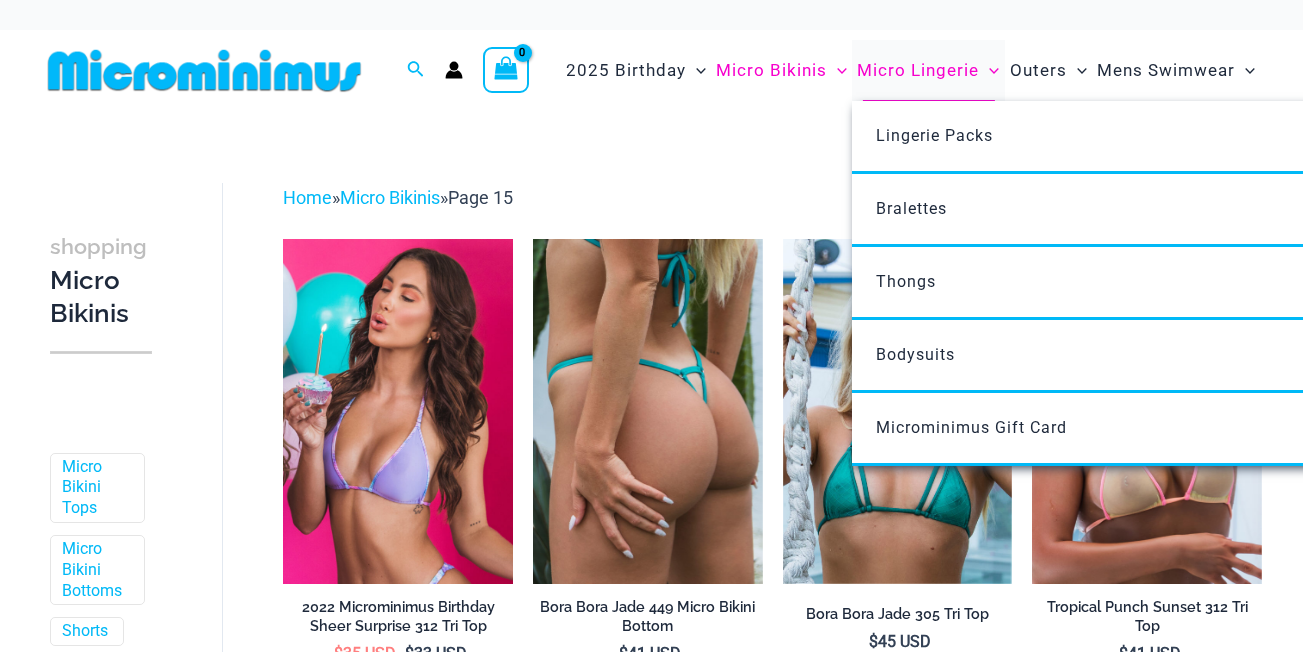 click on "Micro Lingerie" at bounding box center (918, 70) 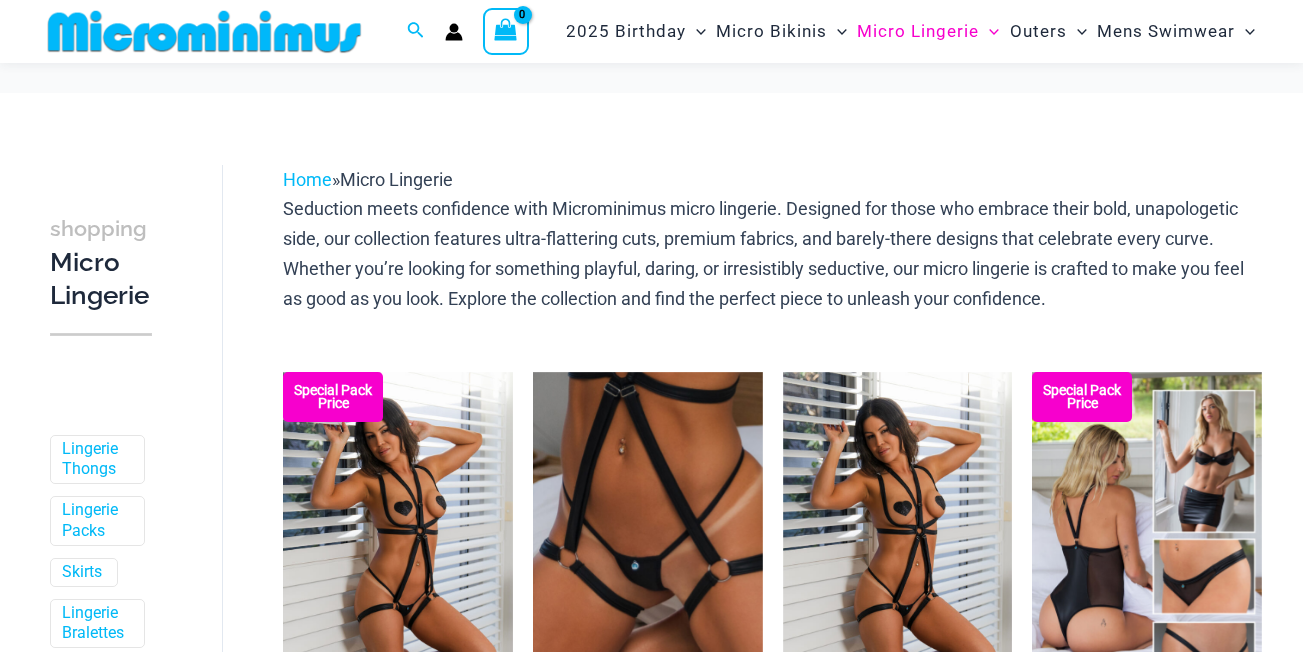 scroll, scrollTop: 182, scrollLeft: 0, axis: vertical 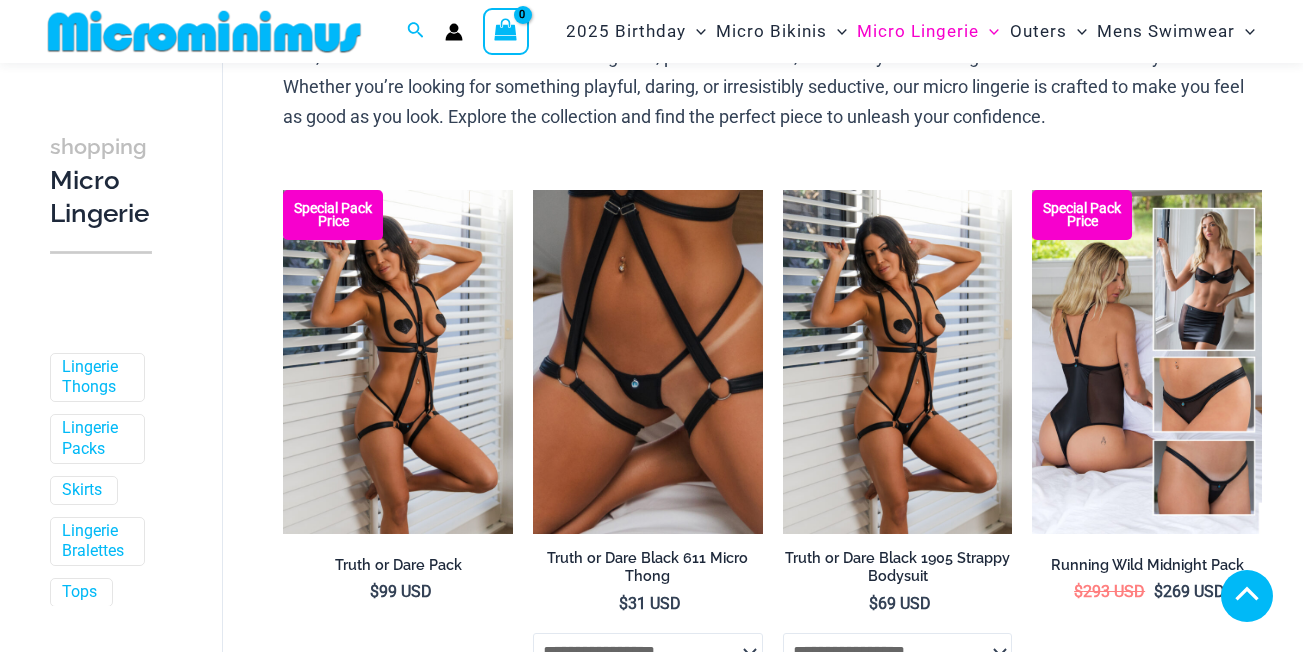 click on "3" at bounding box center [413, 4556] 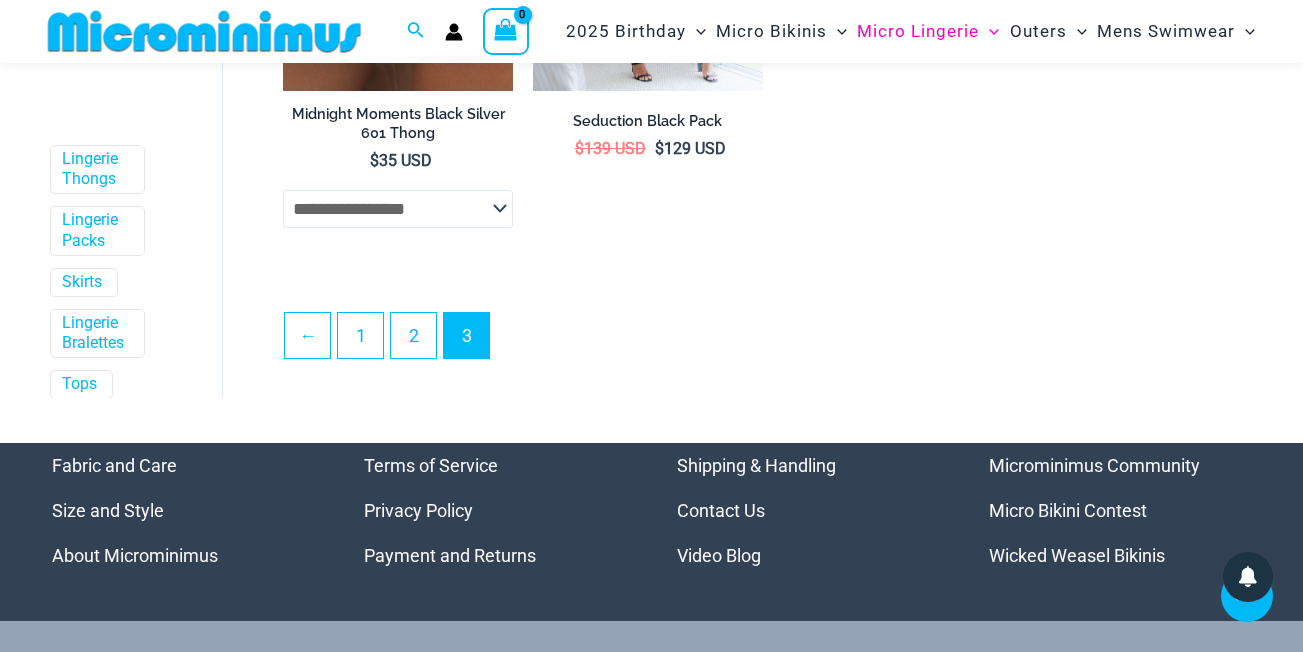 scroll, scrollTop: 2082, scrollLeft: 0, axis: vertical 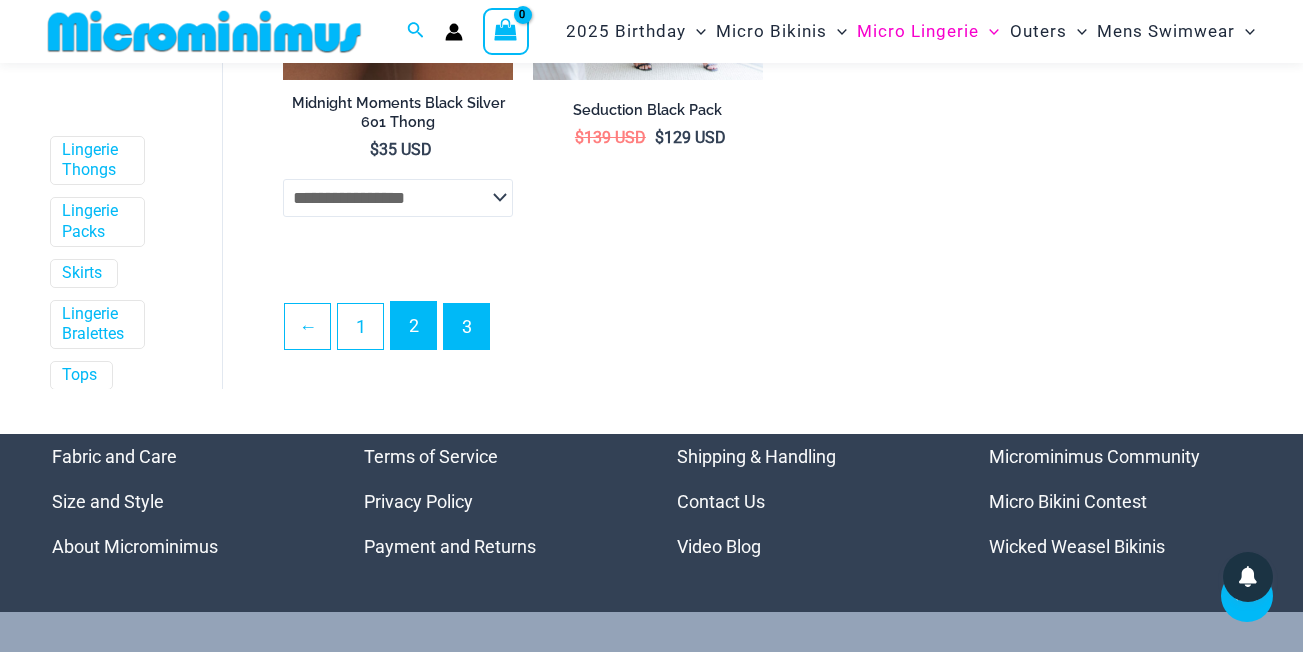 click on "2" at bounding box center (413, 325) 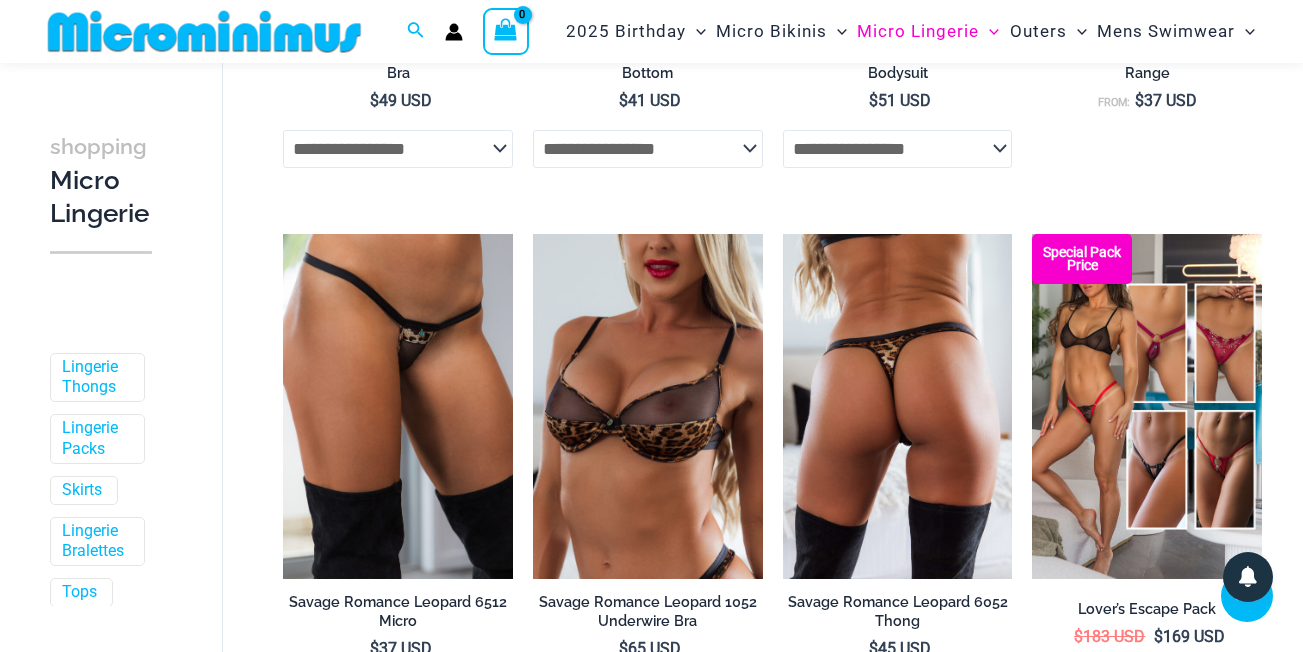 scroll, scrollTop: 3782, scrollLeft: 0, axis: vertical 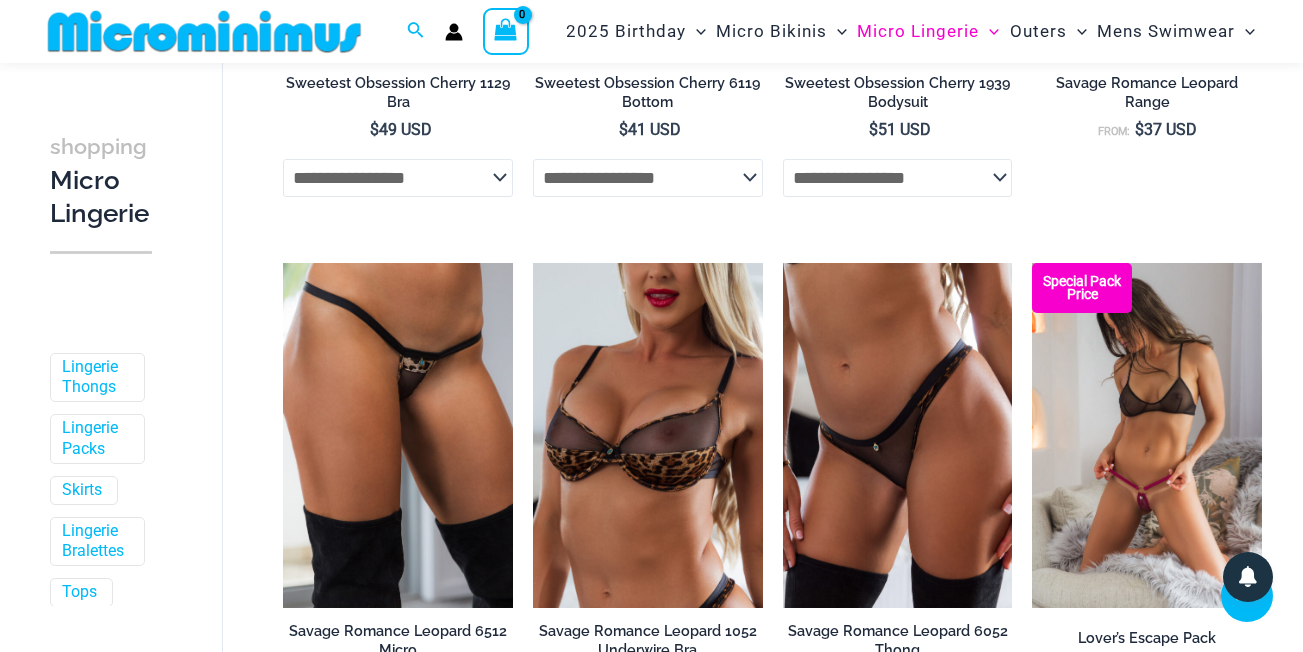 click at bounding box center (1147, 435) 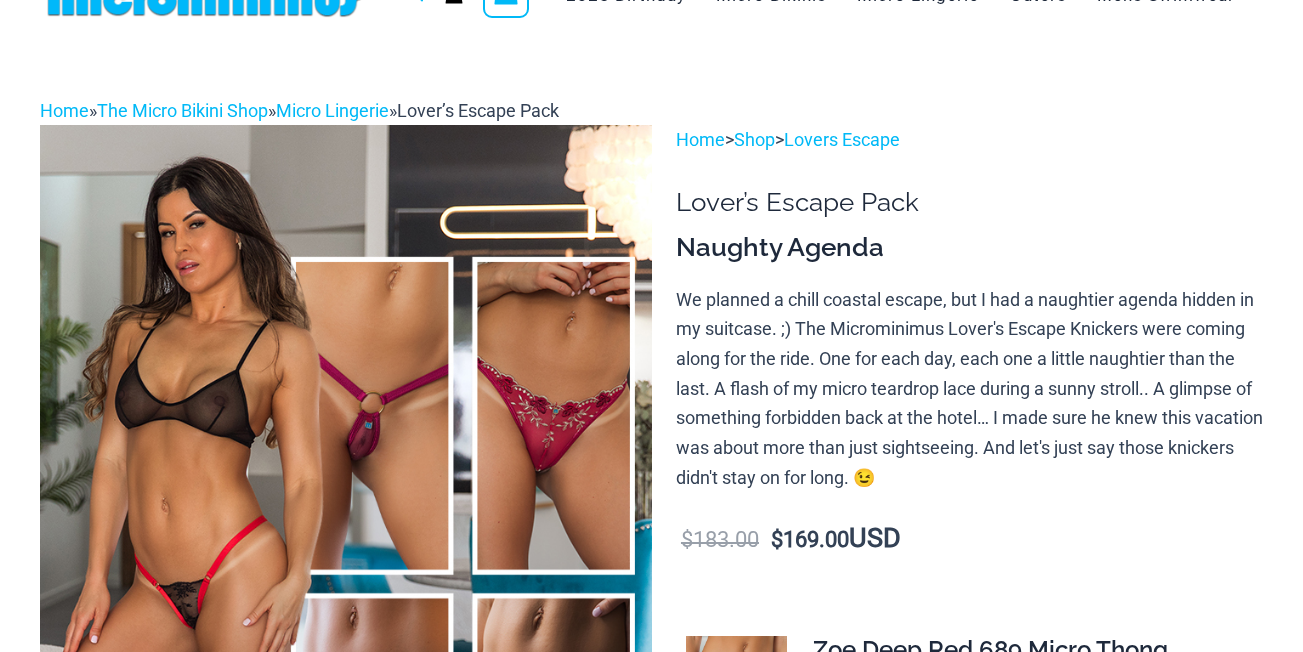 scroll, scrollTop: 300, scrollLeft: 0, axis: vertical 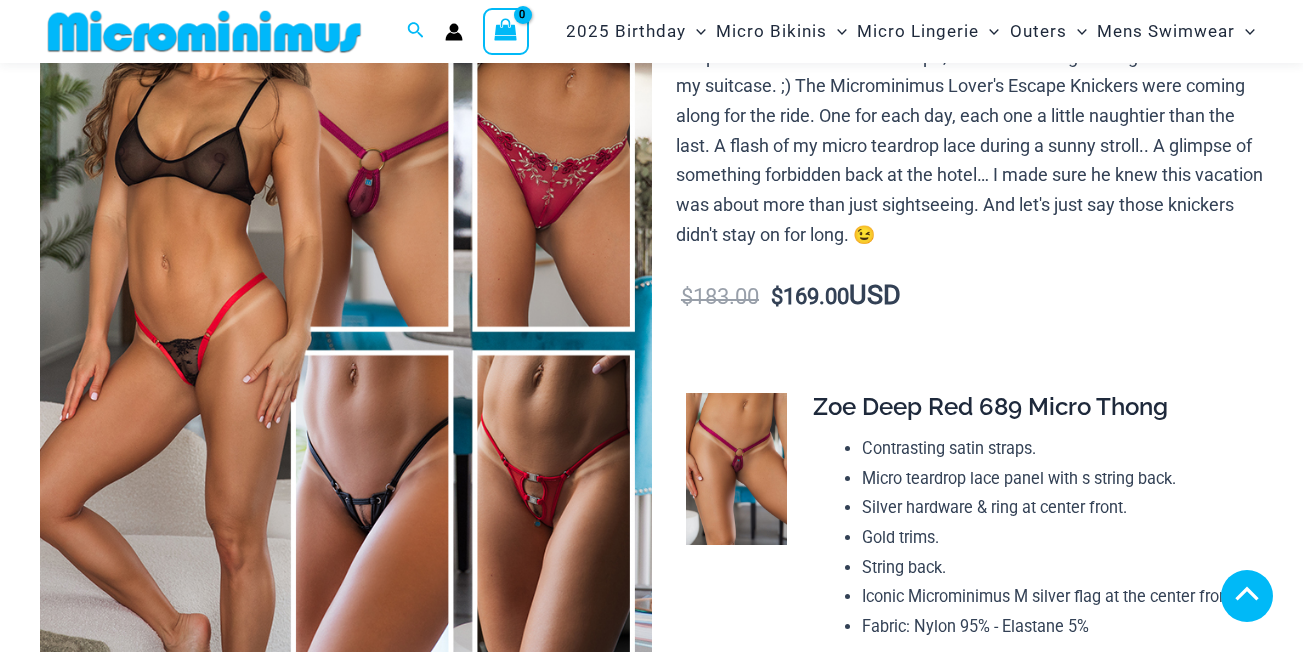 click at bounding box center [345, 1880] 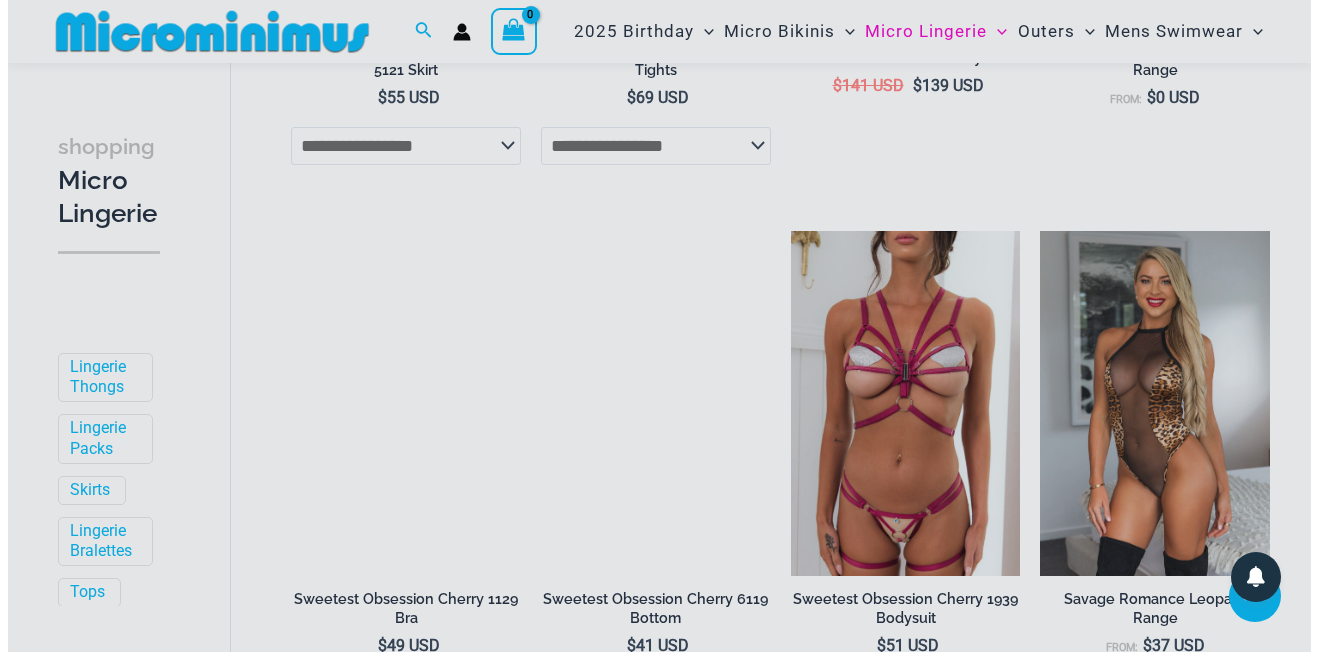 scroll, scrollTop: 3300, scrollLeft: 0, axis: vertical 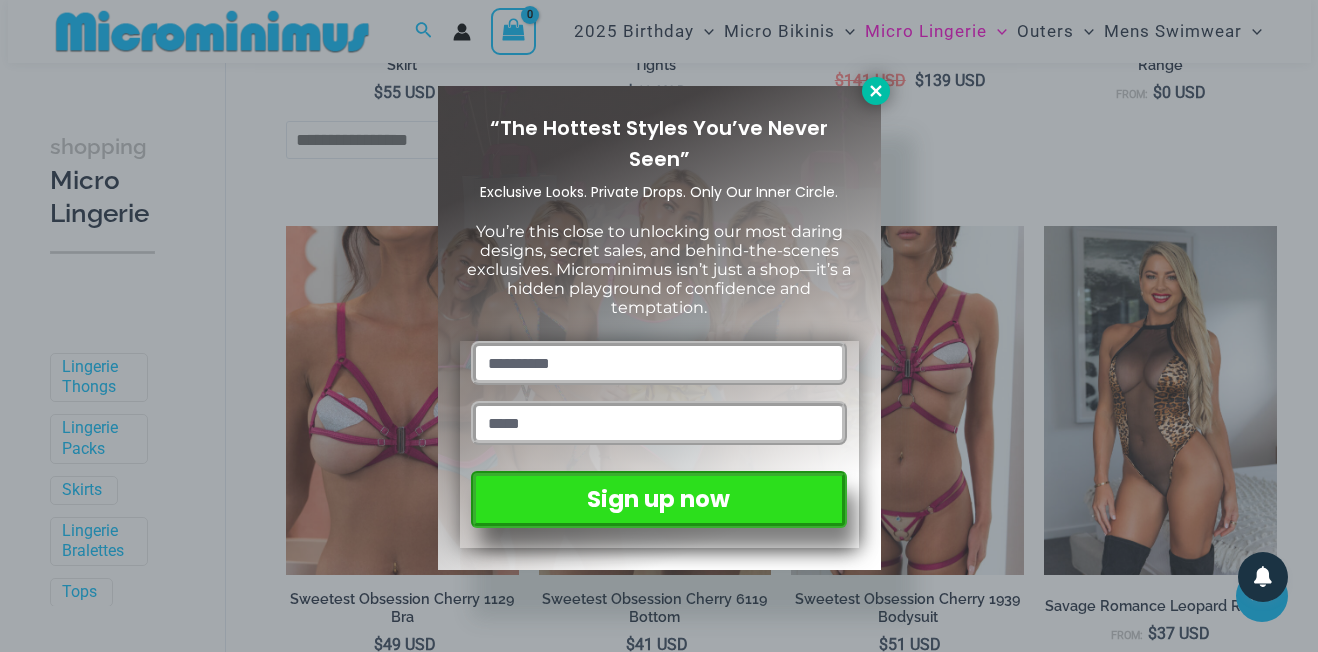 click 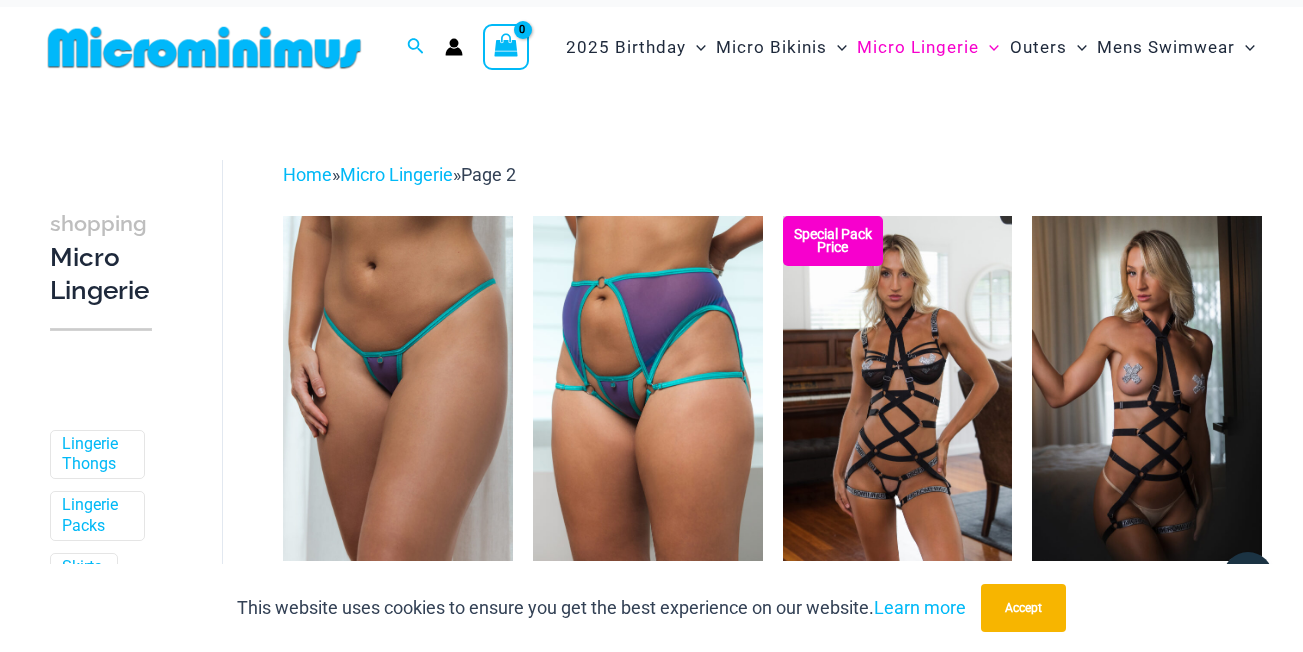 scroll, scrollTop: 0, scrollLeft: 0, axis: both 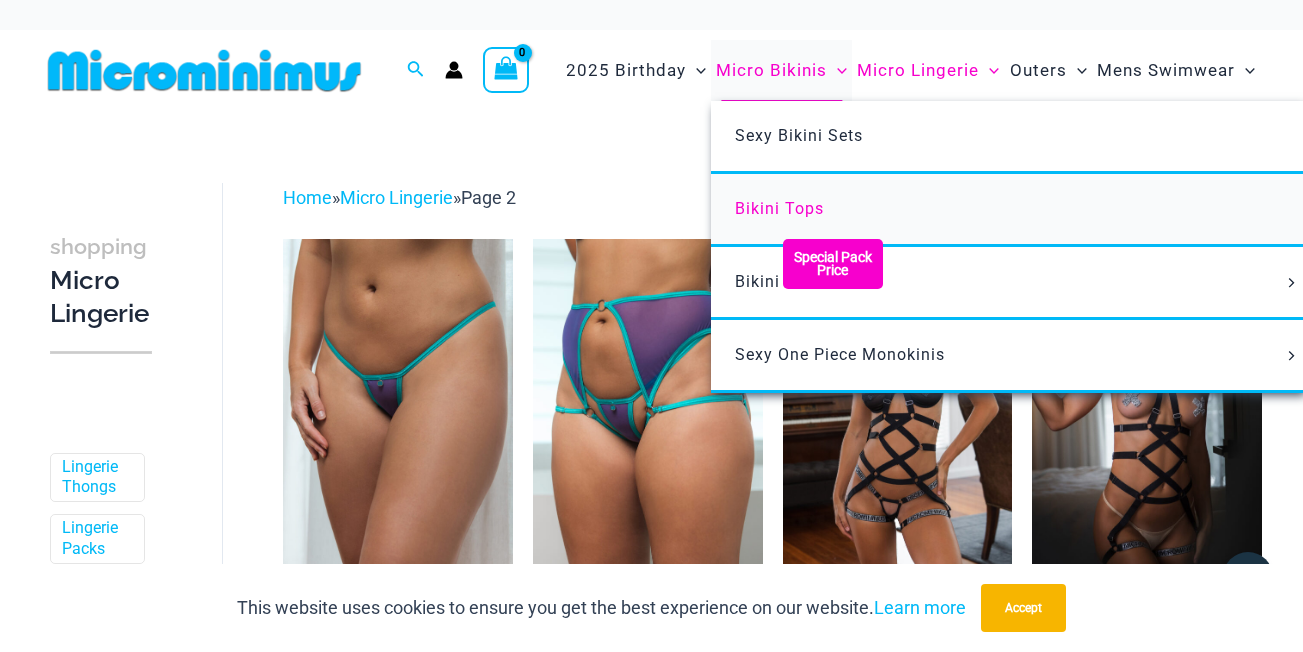 click on "Bikini Tops" at bounding box center [779, 208] 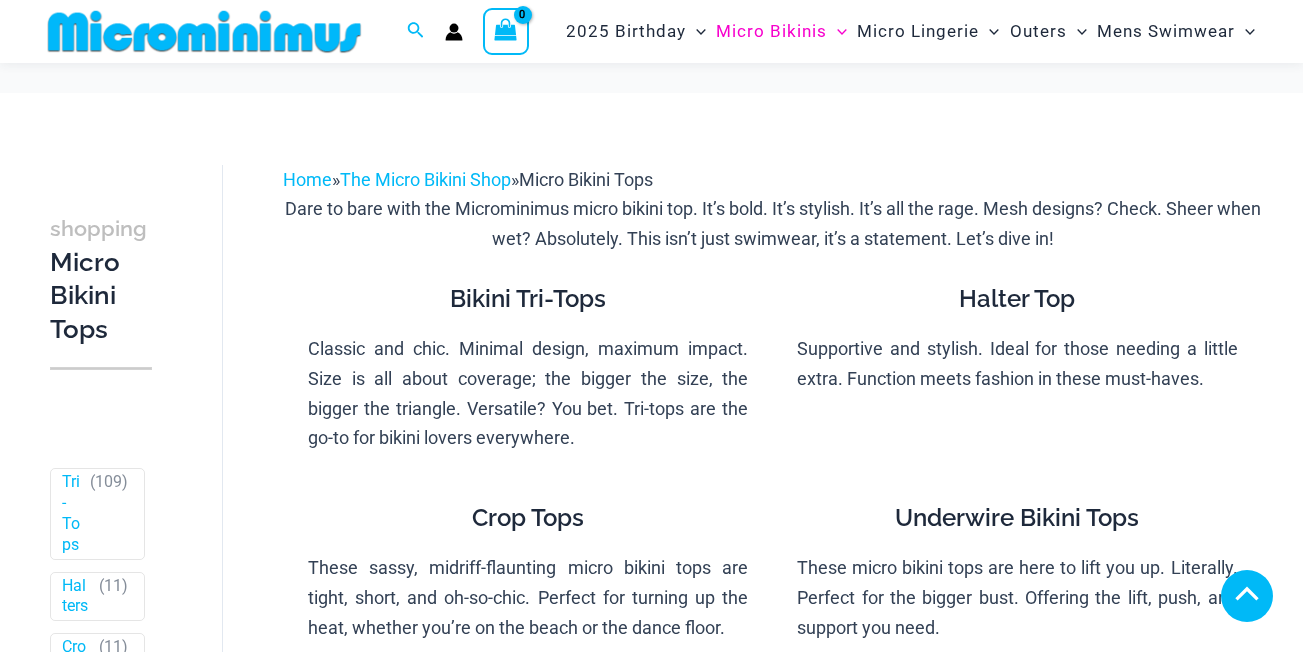 scroll, scrollTop: 382, scrollLeft: 0, axis: vertical 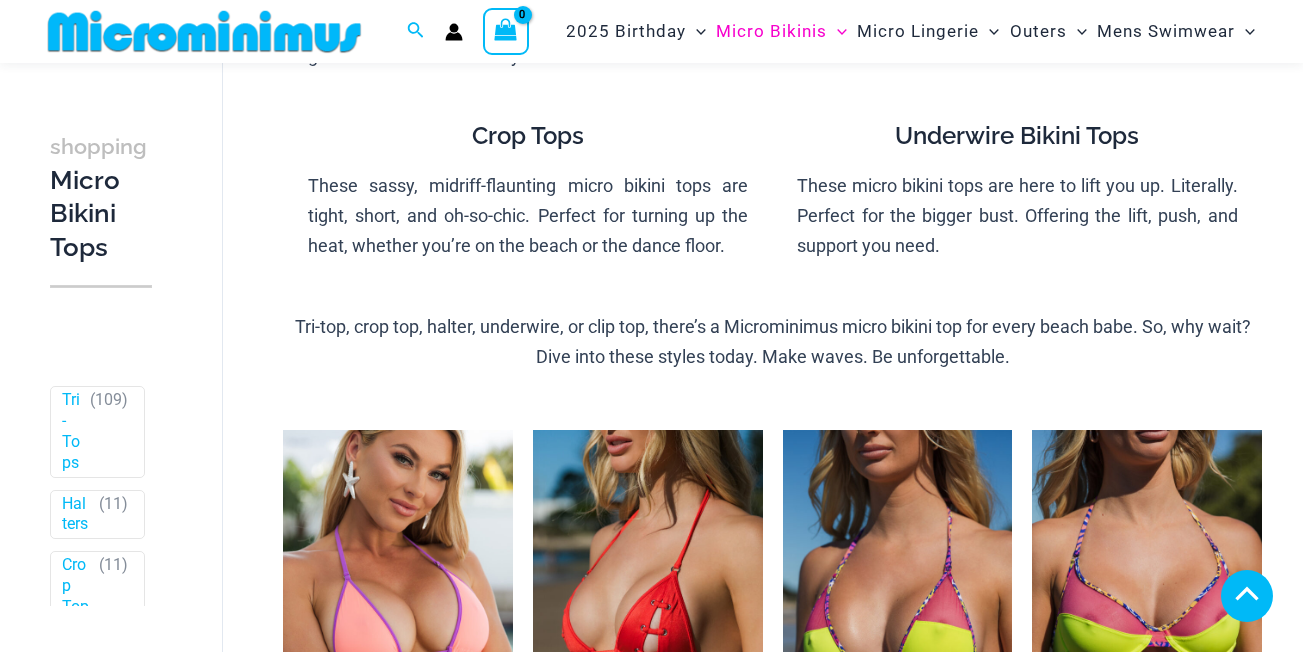 click on "5" at bounding box center (519, 4874) 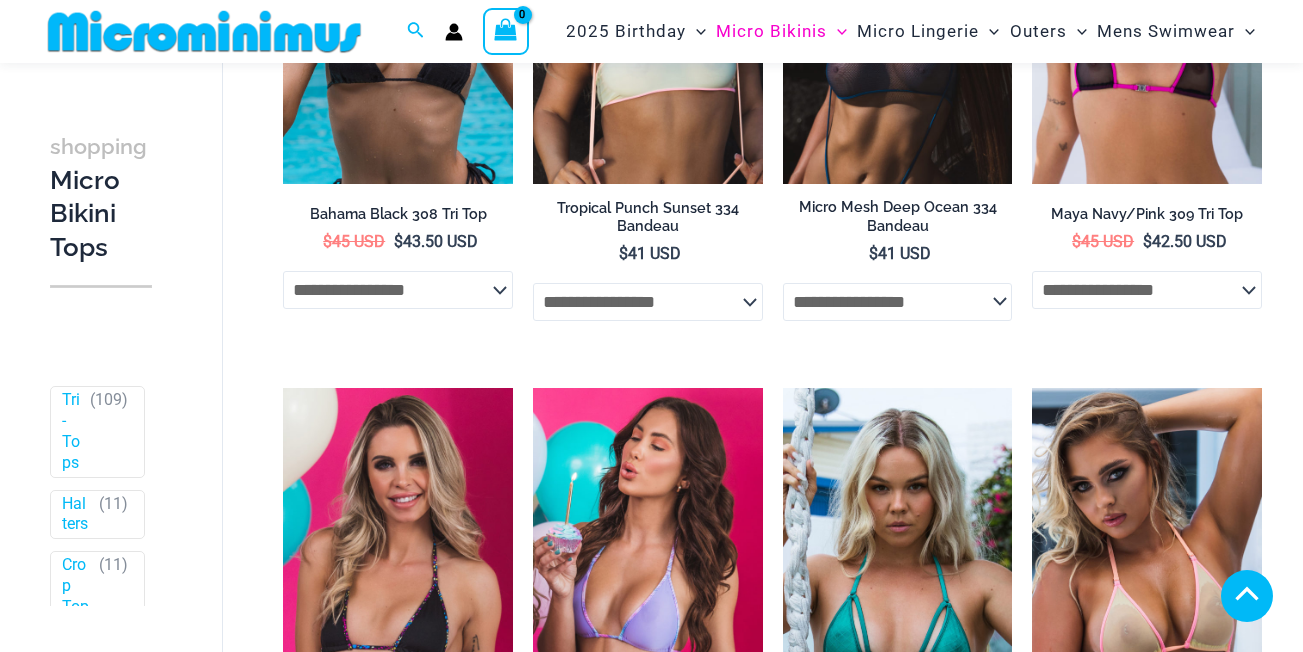 scroll, scrollTop: 3182, scrollLeft: 0, axis: vertical 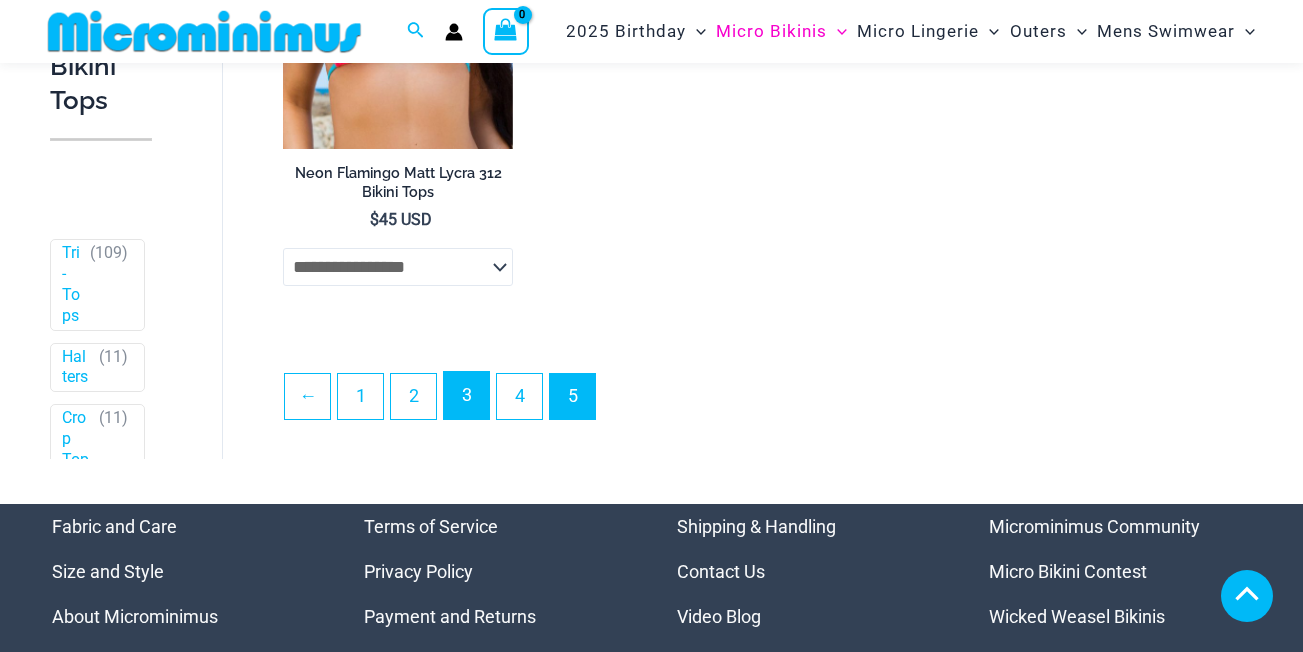 click on "3" at bounding box center (466, 395) 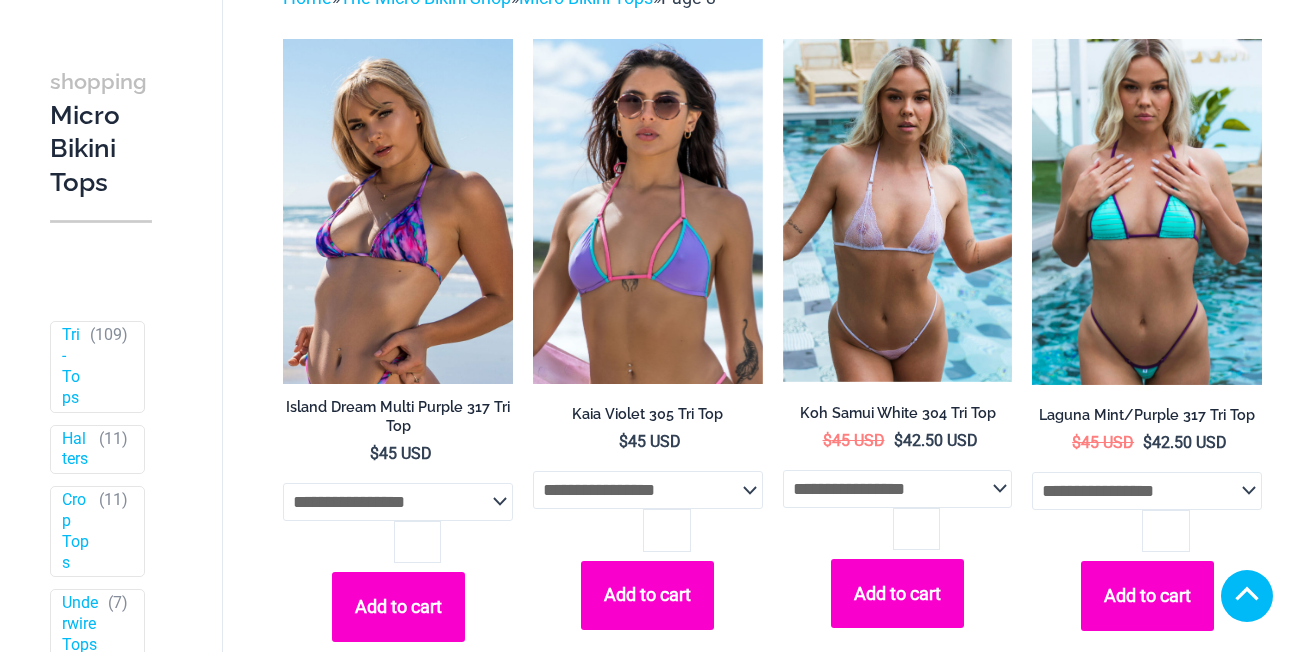 scroll, scrollTop: 800, scrollLeft: 0, axis: vertical 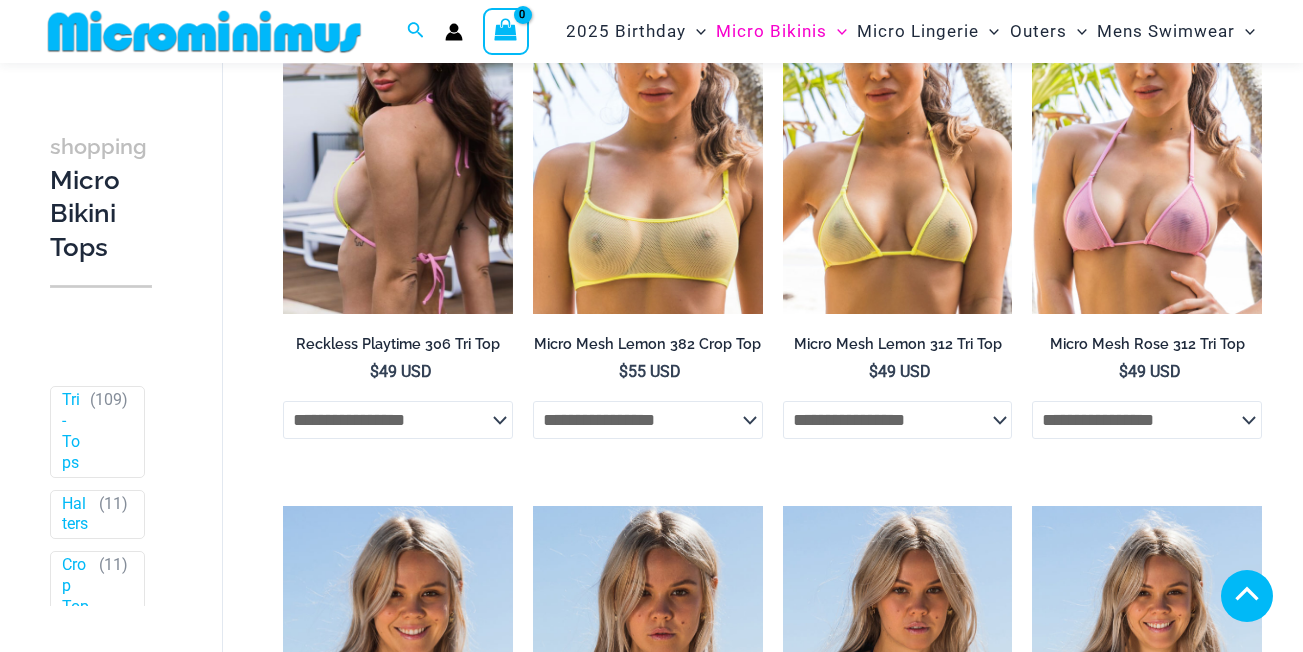 click at bounding box center [398, 141] 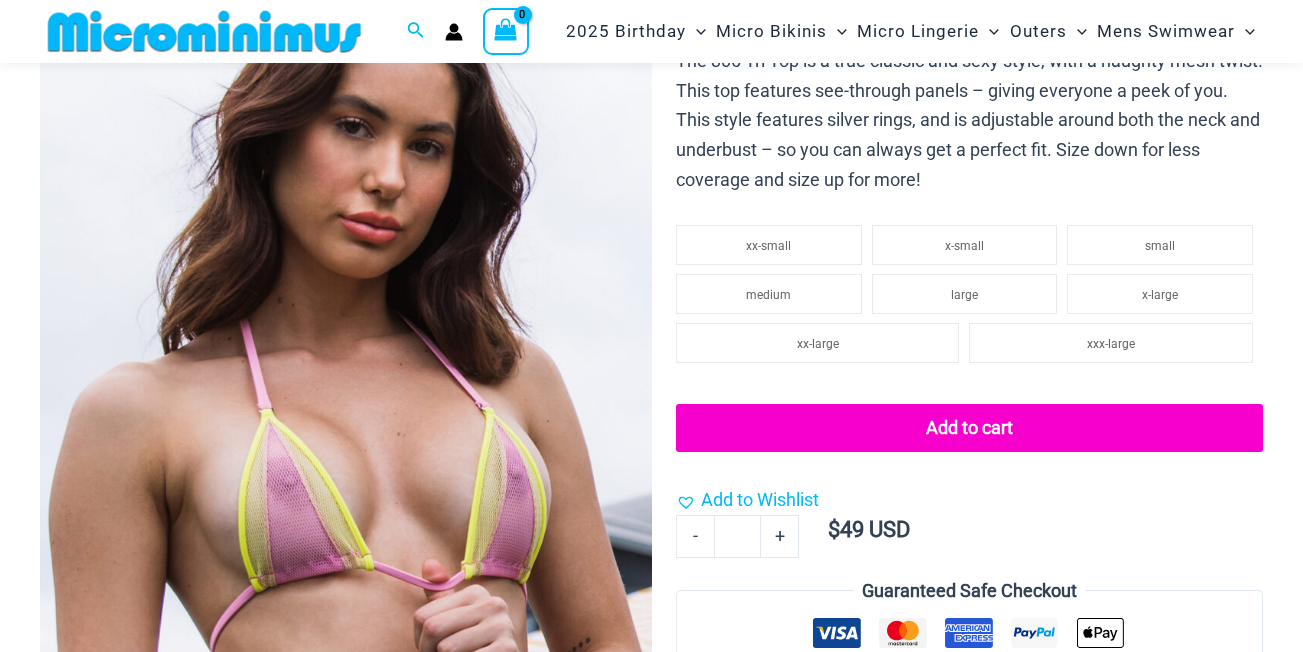 scroll, scrollTop: 582, scrollLeft: 0, axis: vertical 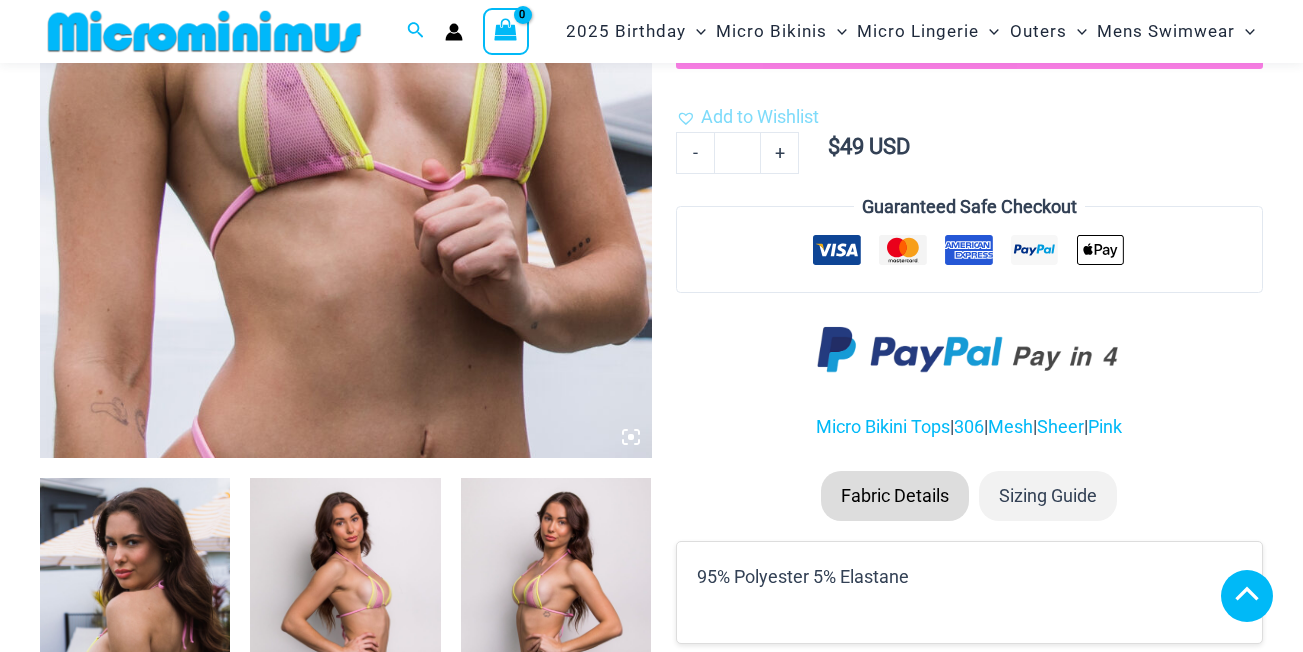click 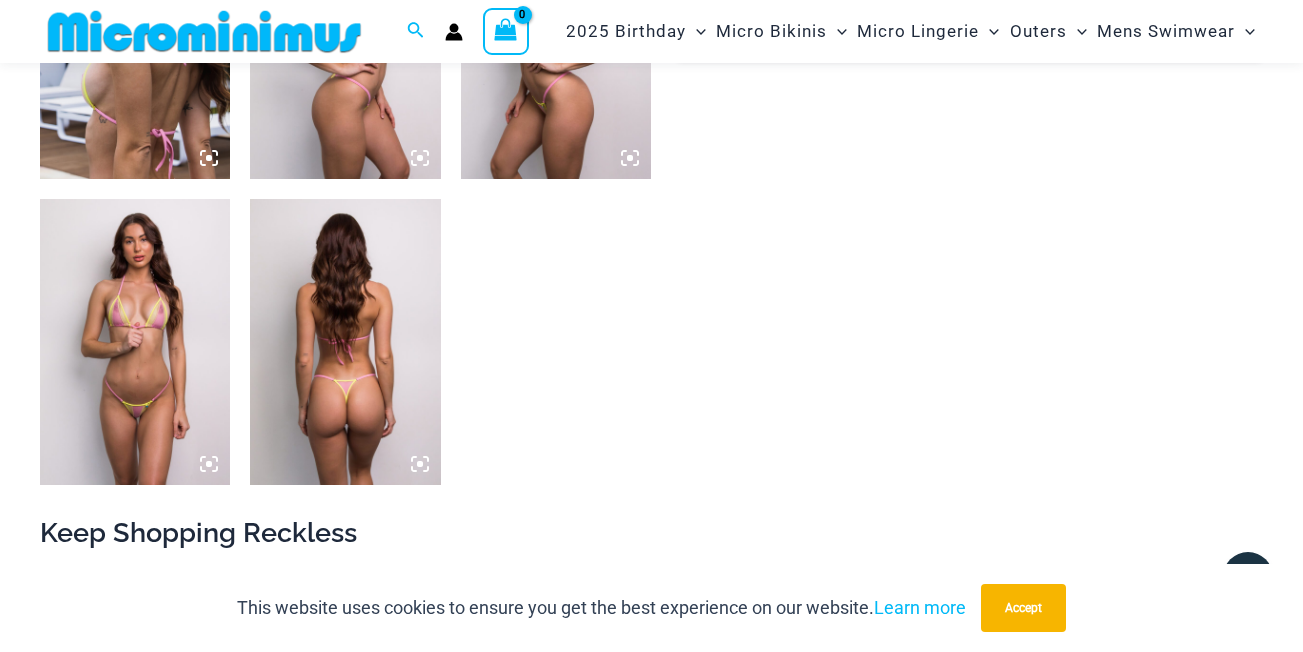 scroll, scrollTop: 1182, scrollLeft: 0, axis: vertical 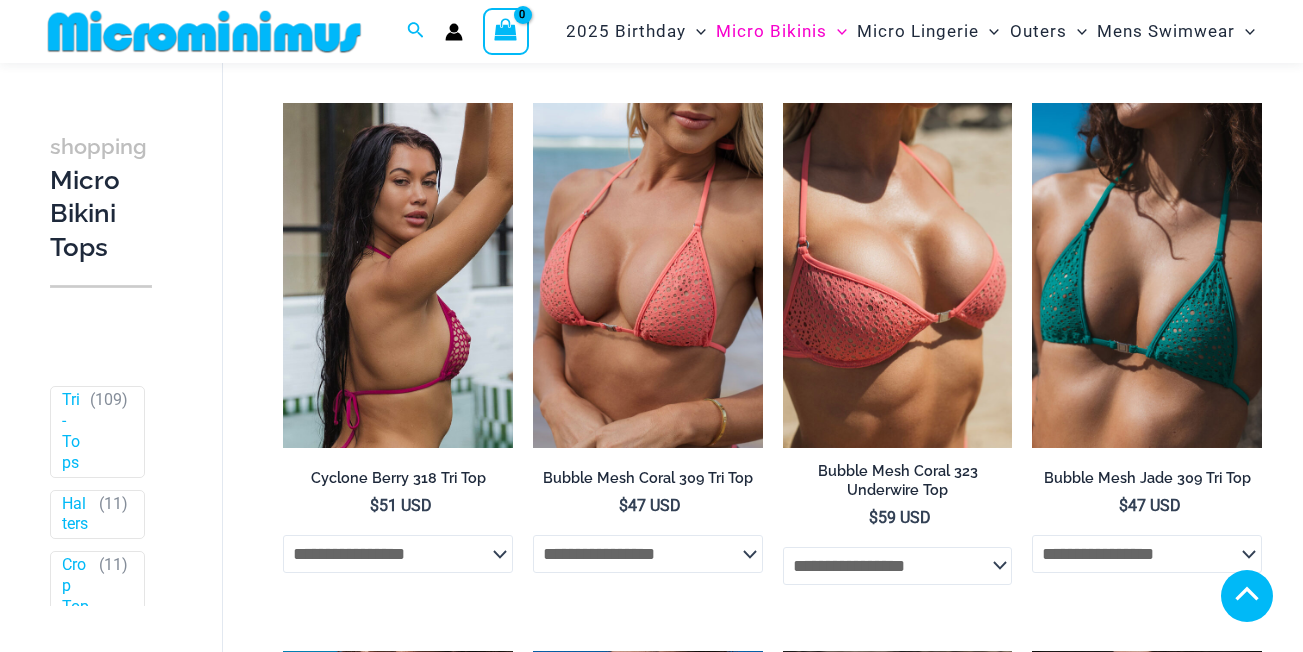 click at bounding box center (398, 275) 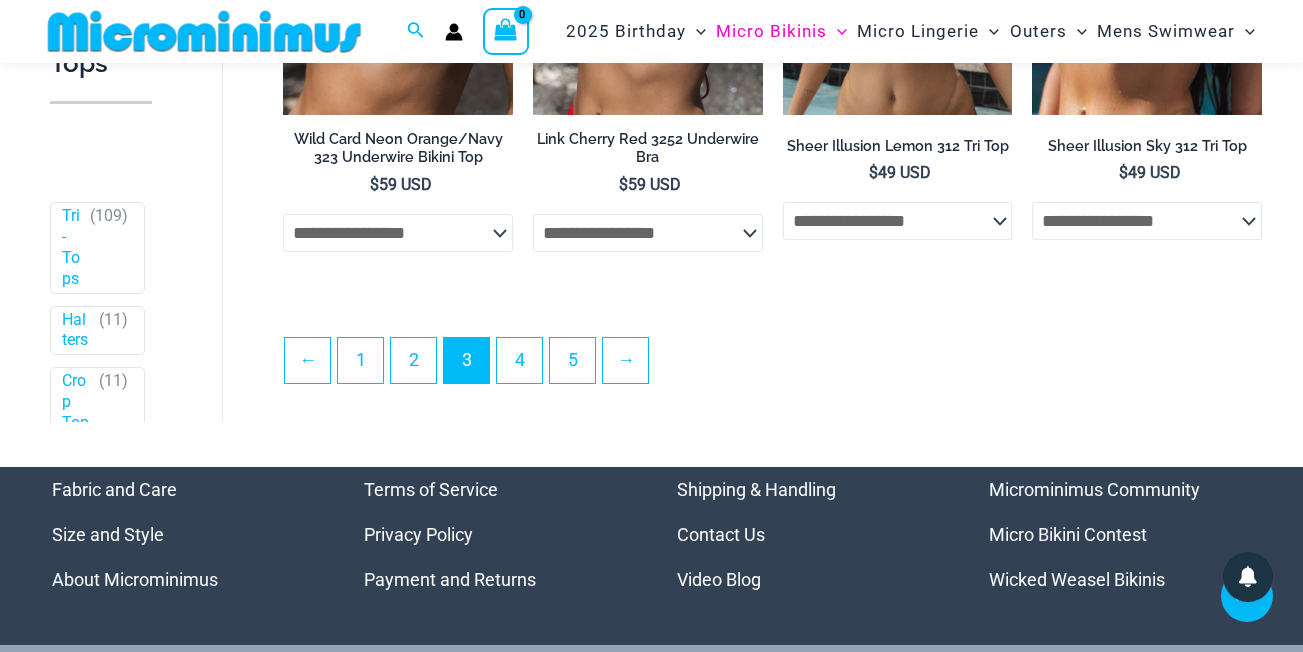 scroll, scrollTop: 4346, scrollLeft: 0, axis: vertical 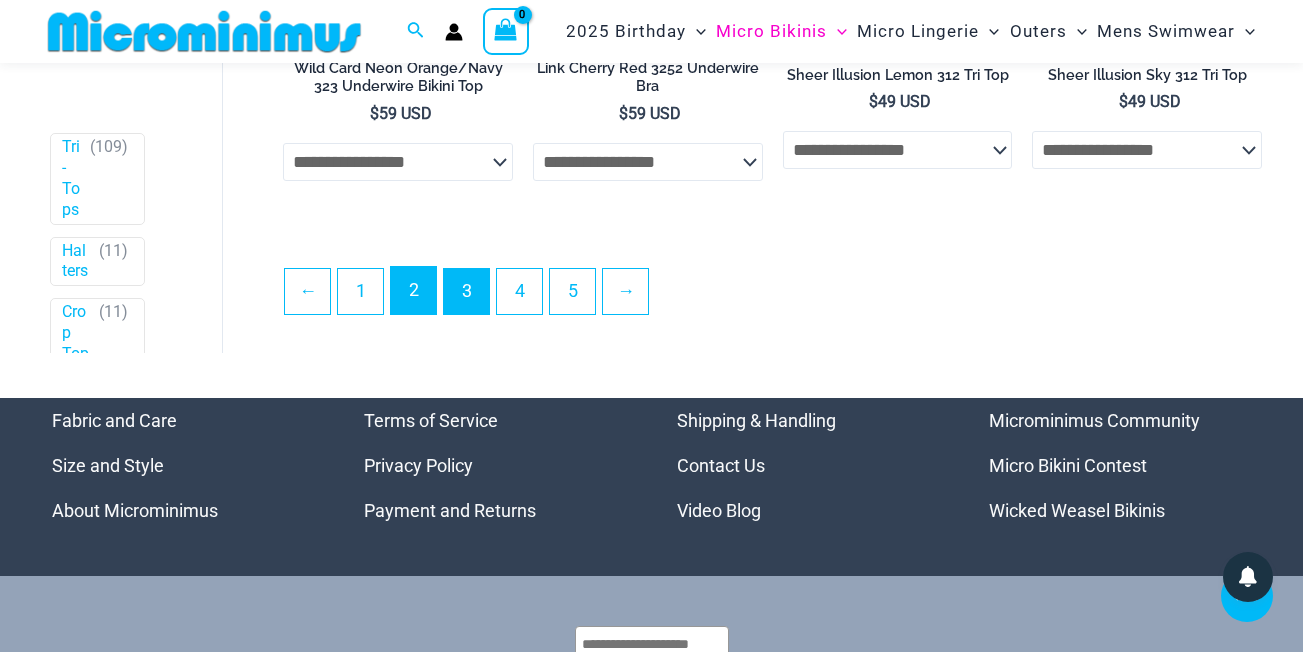click on "2" at bounding box center [413, 290] 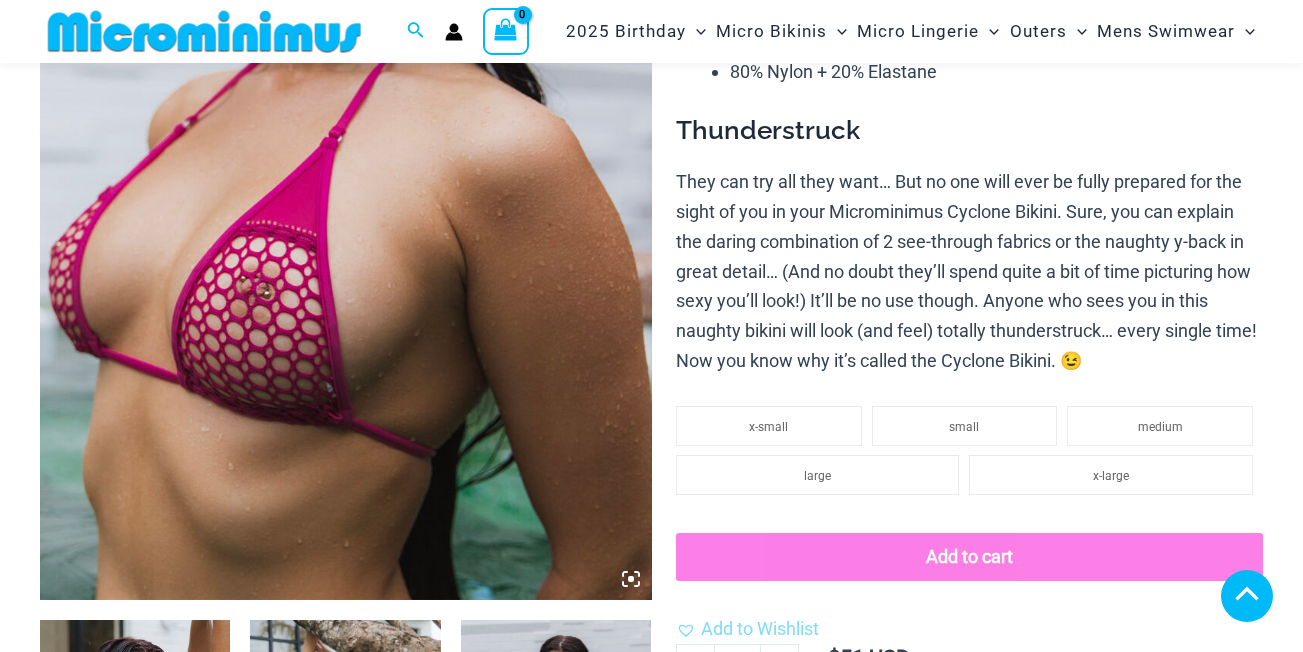 scroll, scrollTop: 3082, scrollLeft: 0, axis: vertical 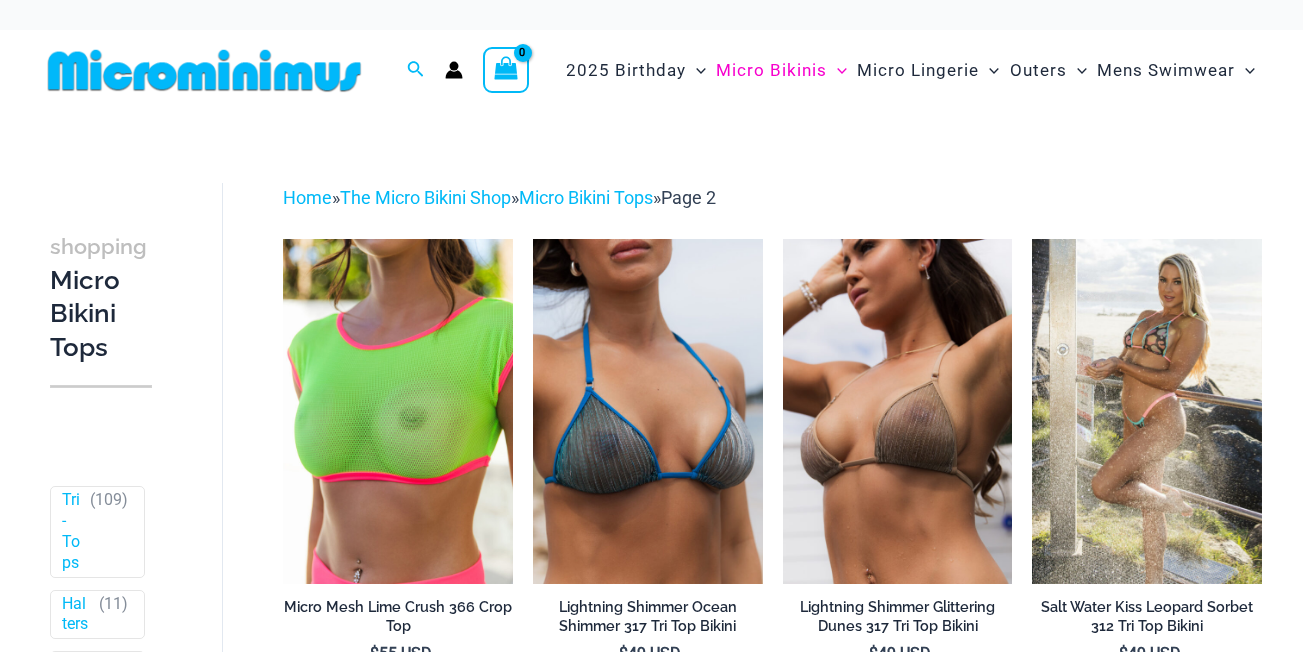 click at bounding box center [1147, 411] 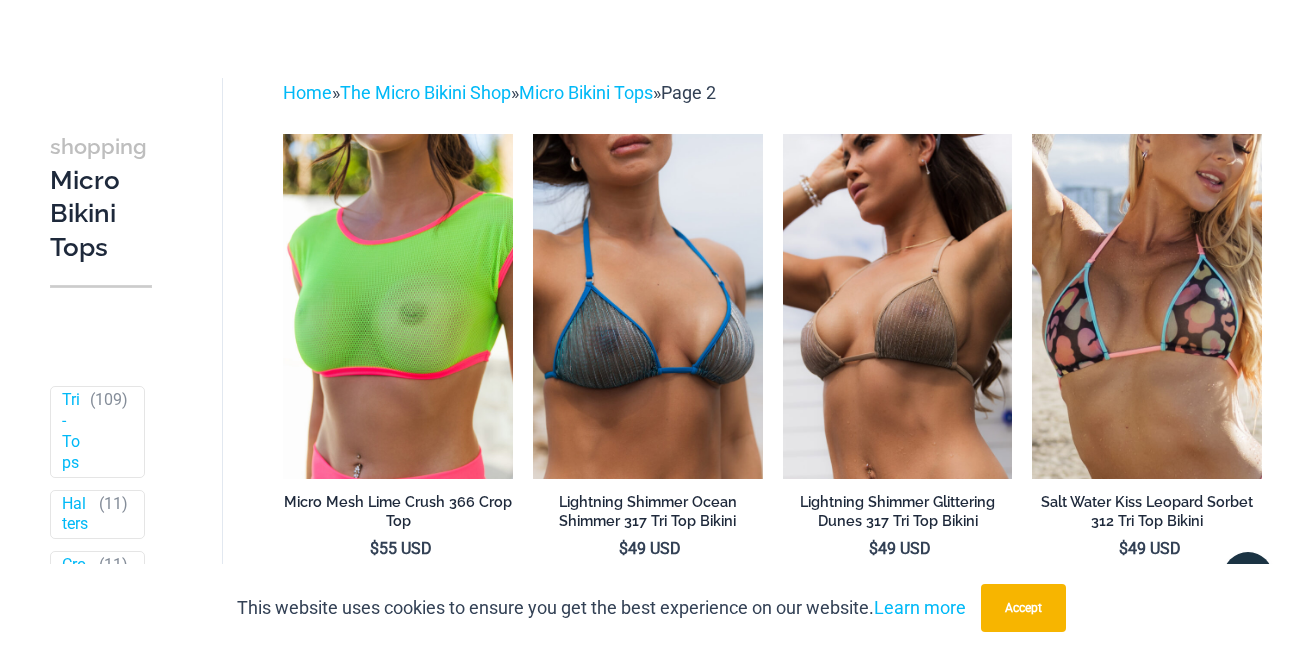 scroll, scrollTop: 0, scrollLeft: 0, axis: both 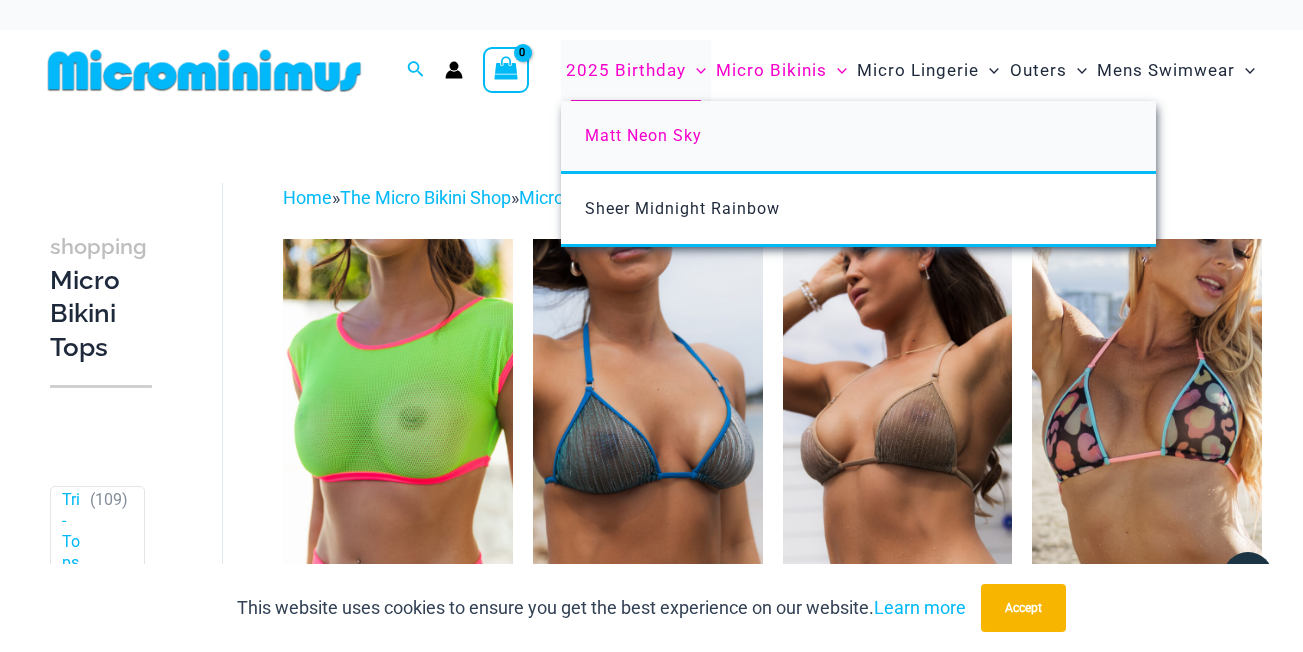 click on "Matt Neon Sky" at bounding box center [643, 135] 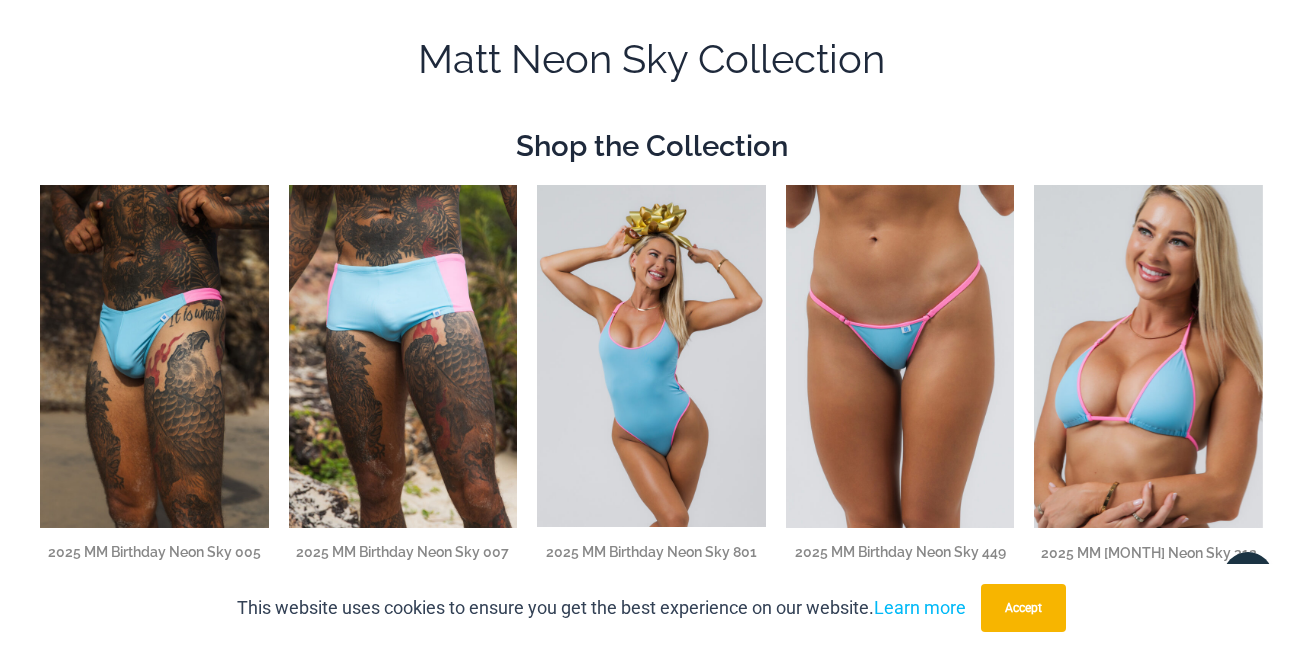 scroll, scrollTop: 0, scrollLeft: 0, axis: both 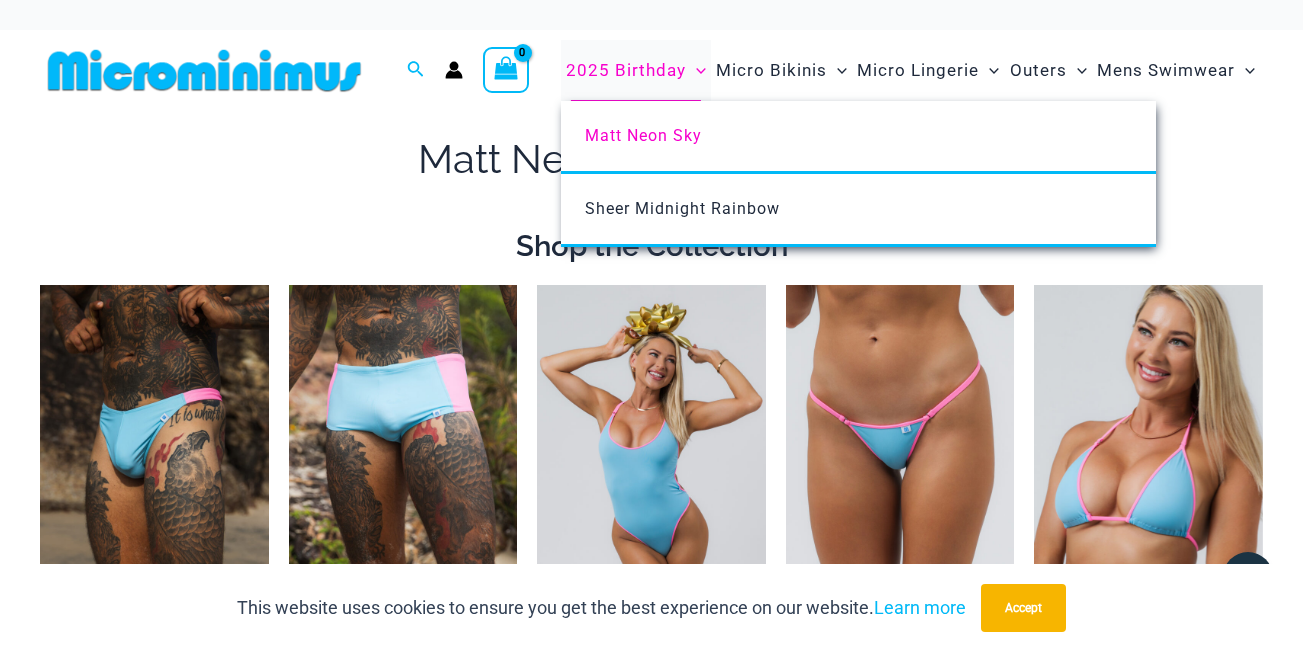 click on "2025 Birthday" at bounding box center (626, 70) 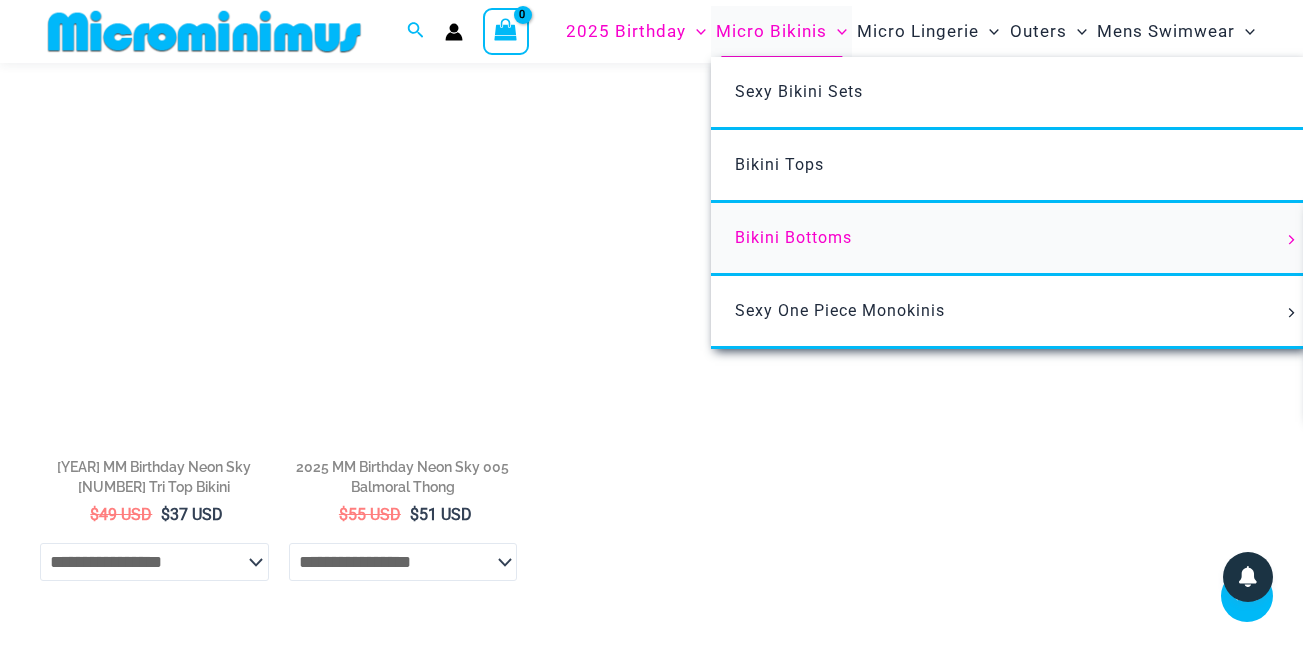 scroll, scrollTop: 1972, scrollLeft: 0, axis: vertical 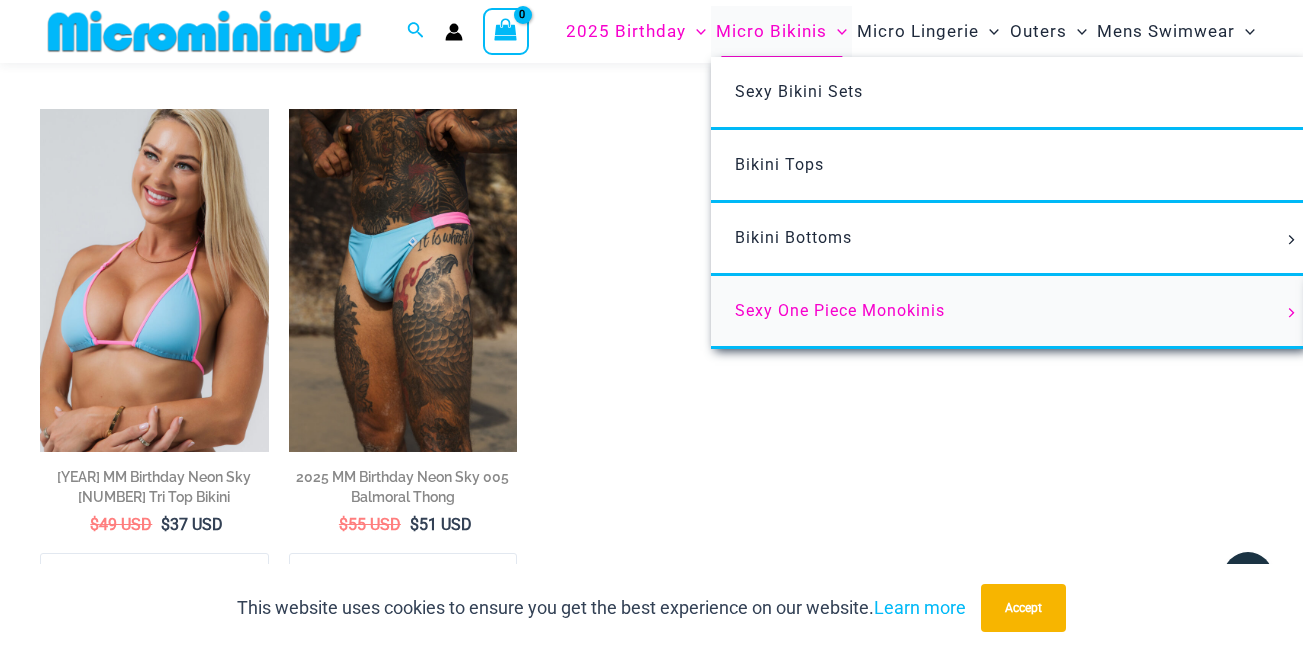 click on "Sexy One Piece Monokinis" at bounding box center (1008, 312) 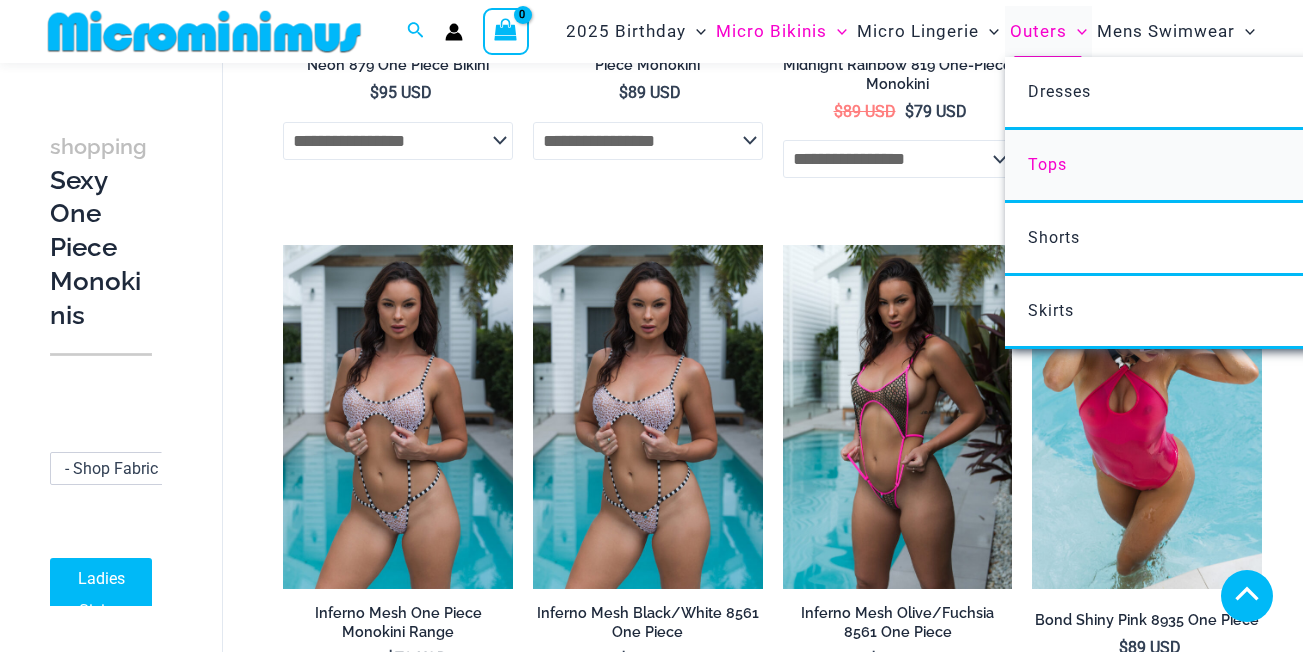 scroll, scrollTop: 3382, scrollLeft: 0, axis: vertical 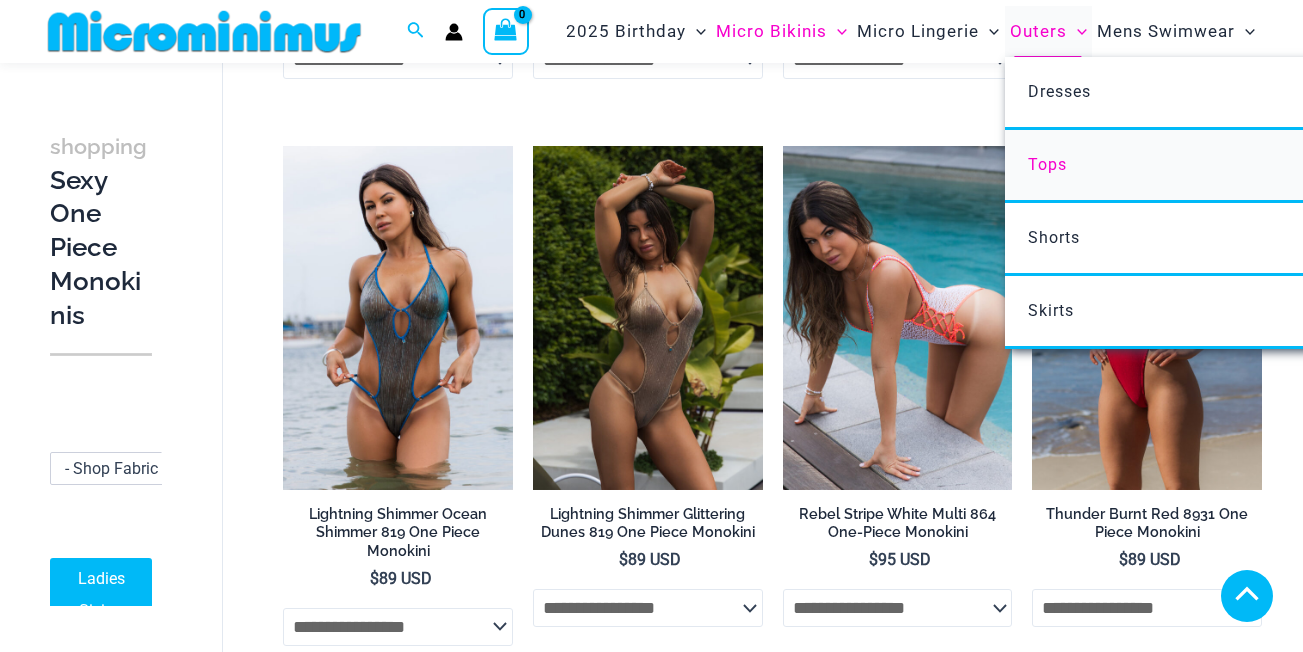 click on "Tops" at bounding box center (1047, 164) 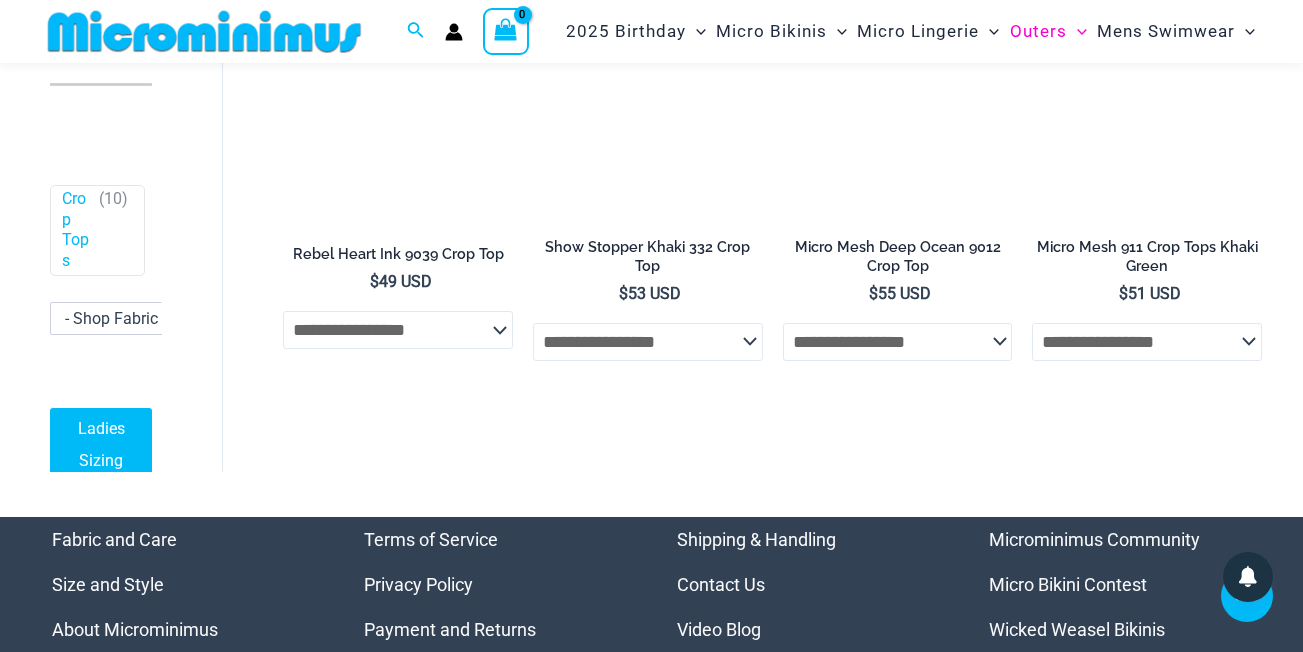 scroll, scrollTop: 1200, scrollLeft: 0, axis: vertical 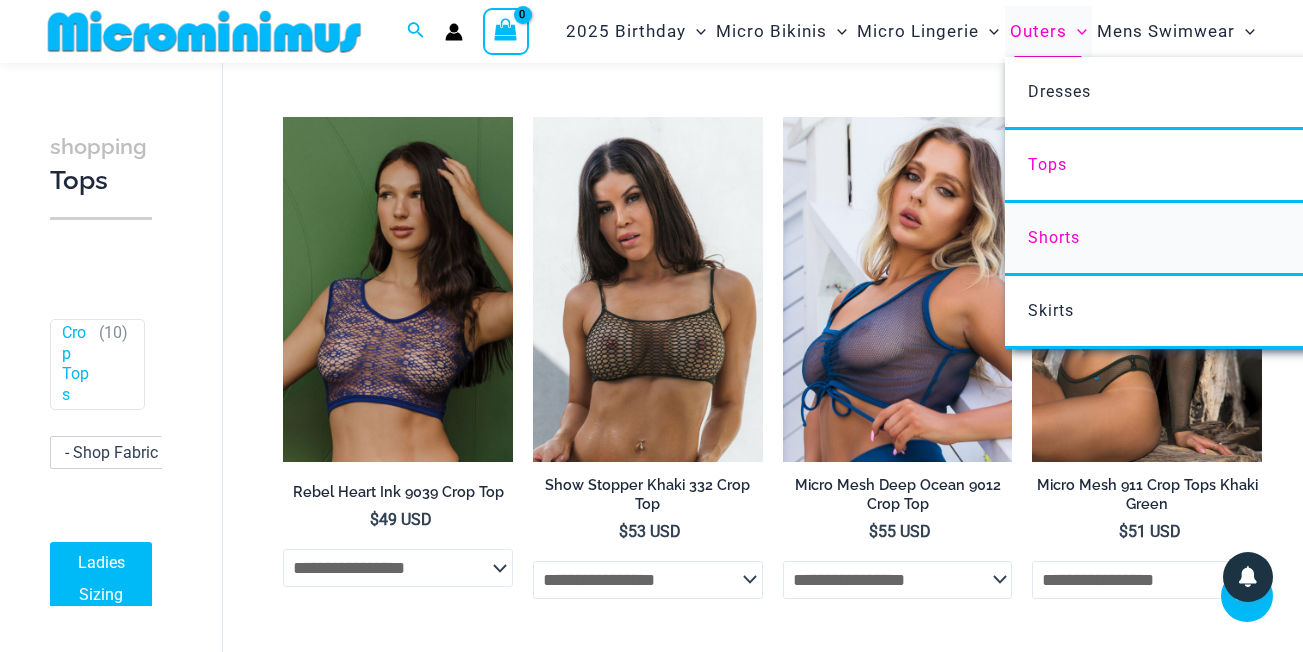 click on "Shorts" at bounding box center [1054, 237] 